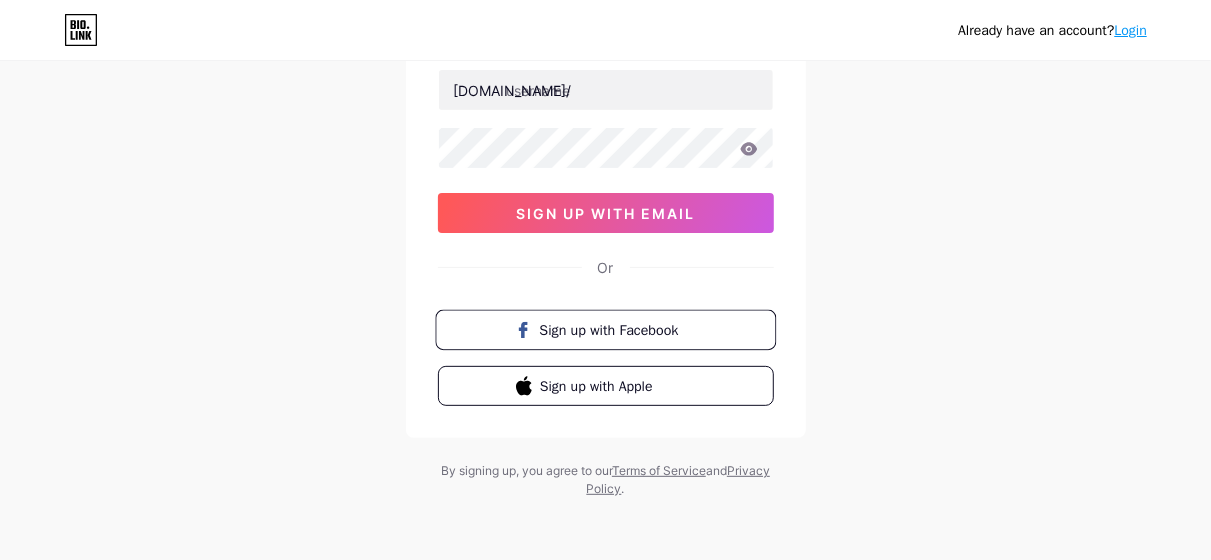 scroll, scrollTop: 203, scrollLeft: 0, axis: vertical 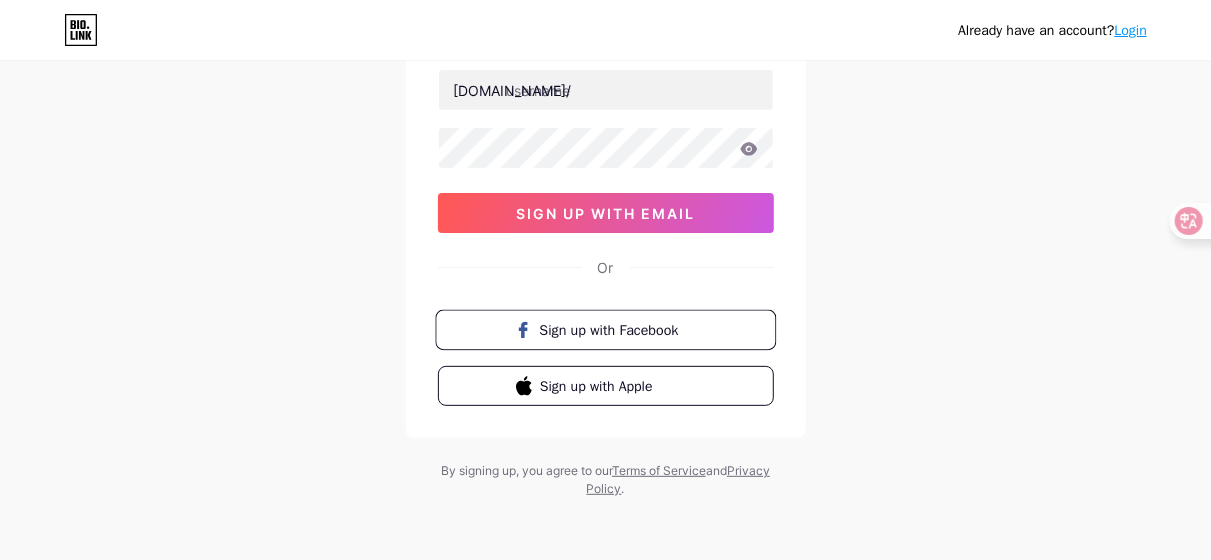 click on "Sign up with Facebook" at bounding box center [617, 329] 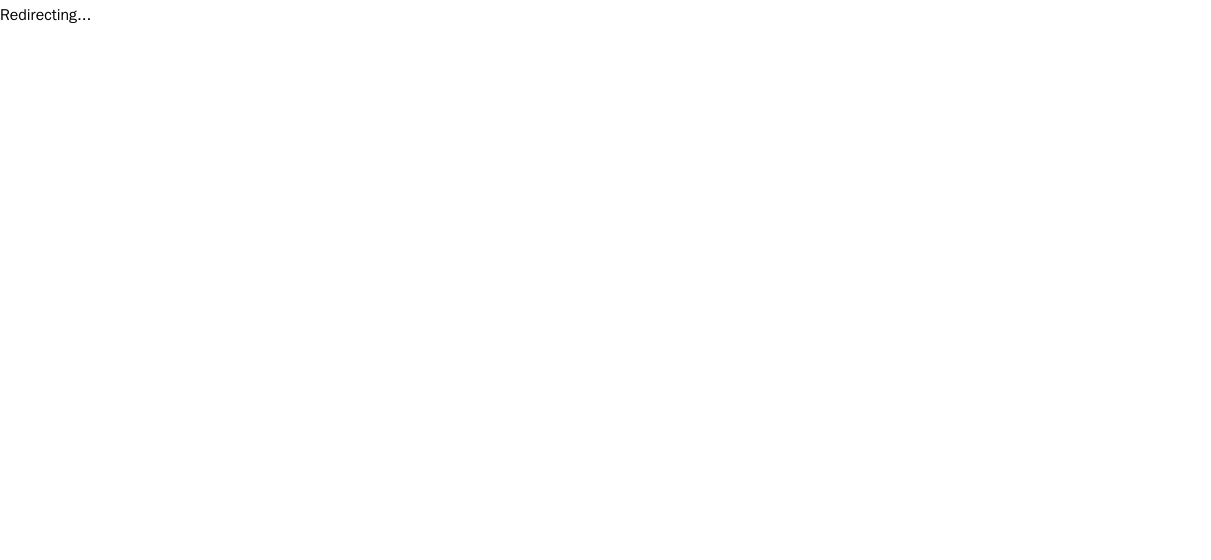 scroll, scrollTop: 0, scrollLeft: 0, axis: both 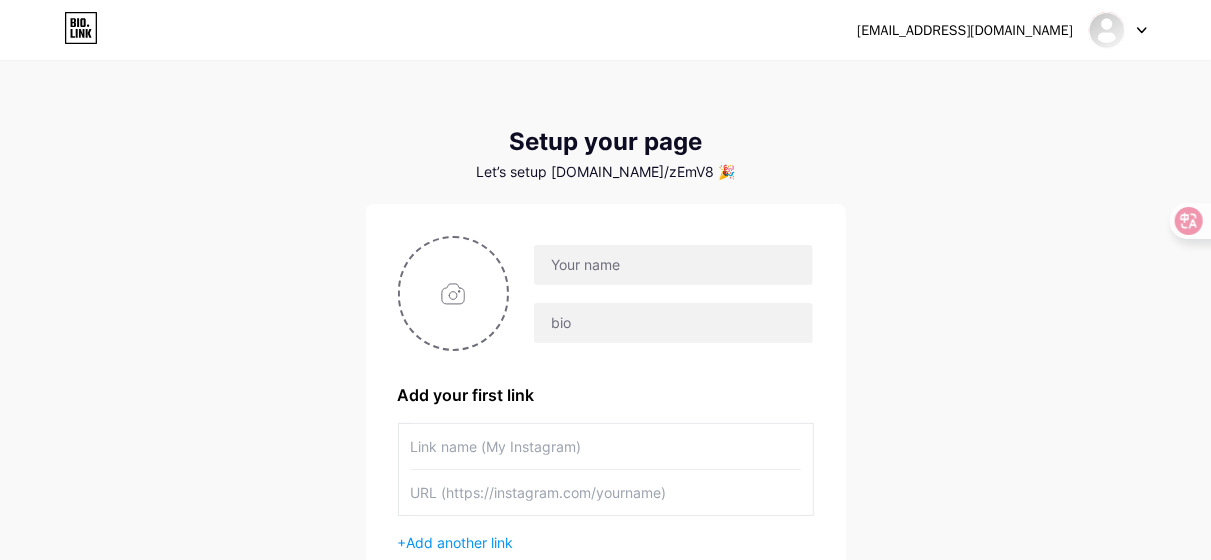 click 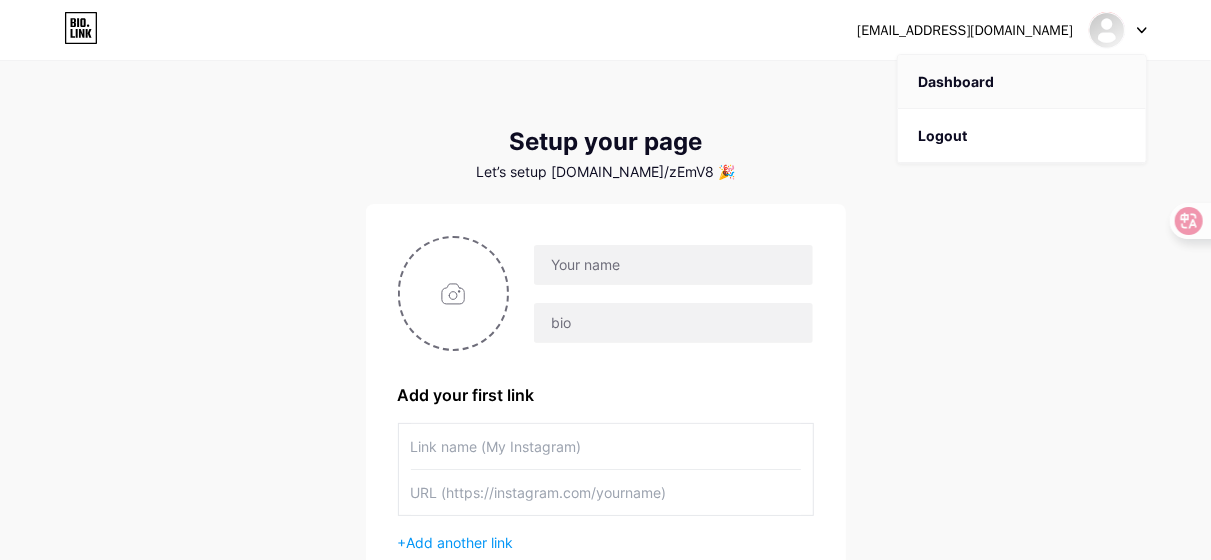 click on "Dashboard" at bounding box center (1022, 82) 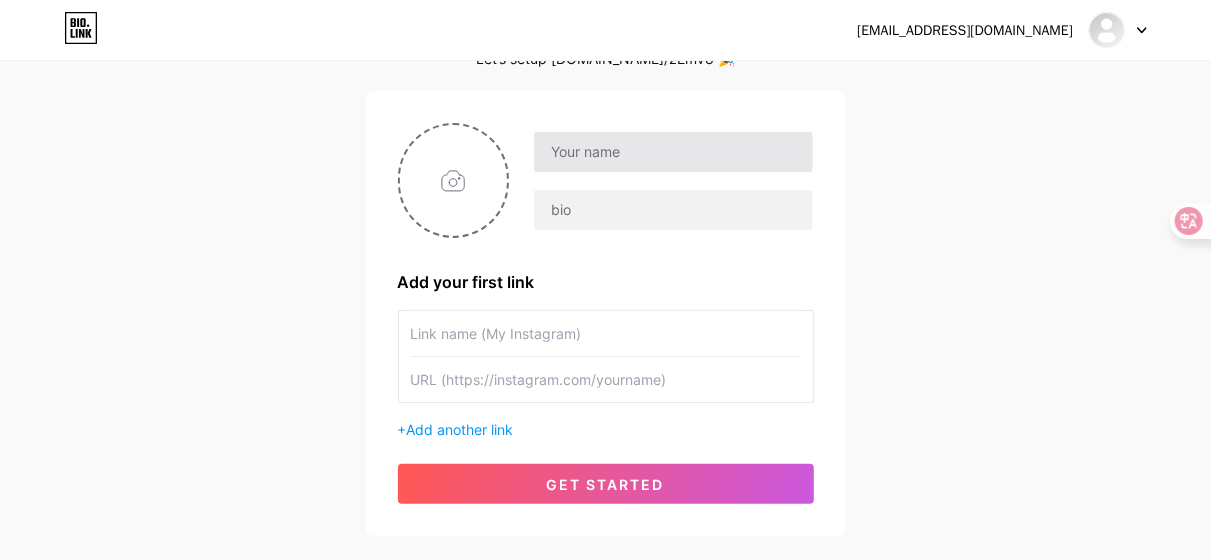 scroll, scrollTop: 0, scrollLeft: 0, axis: both 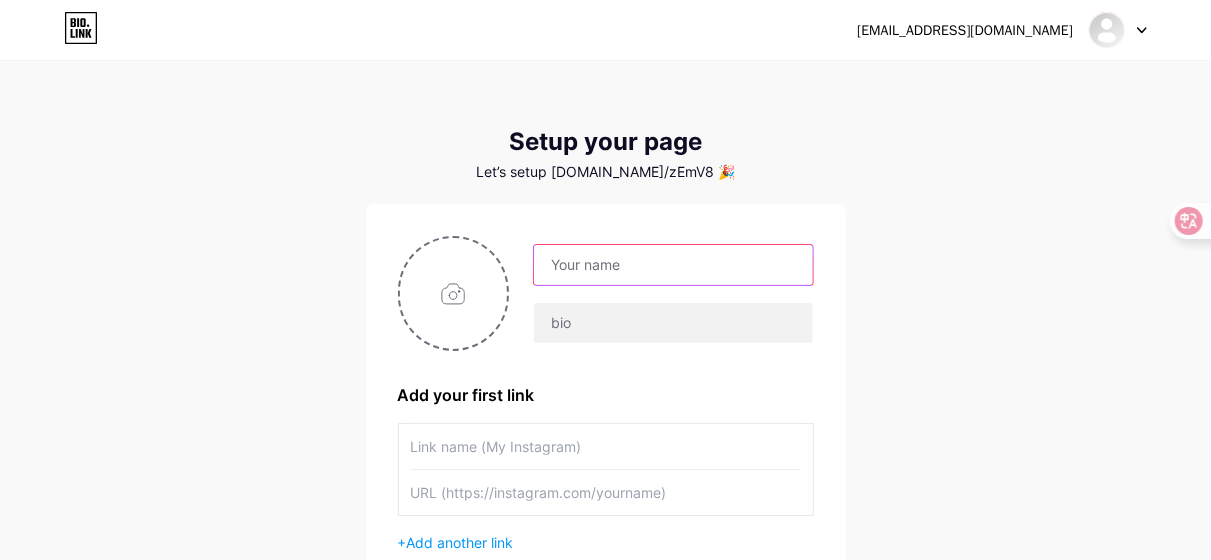 click at bounding box center [673, 265] 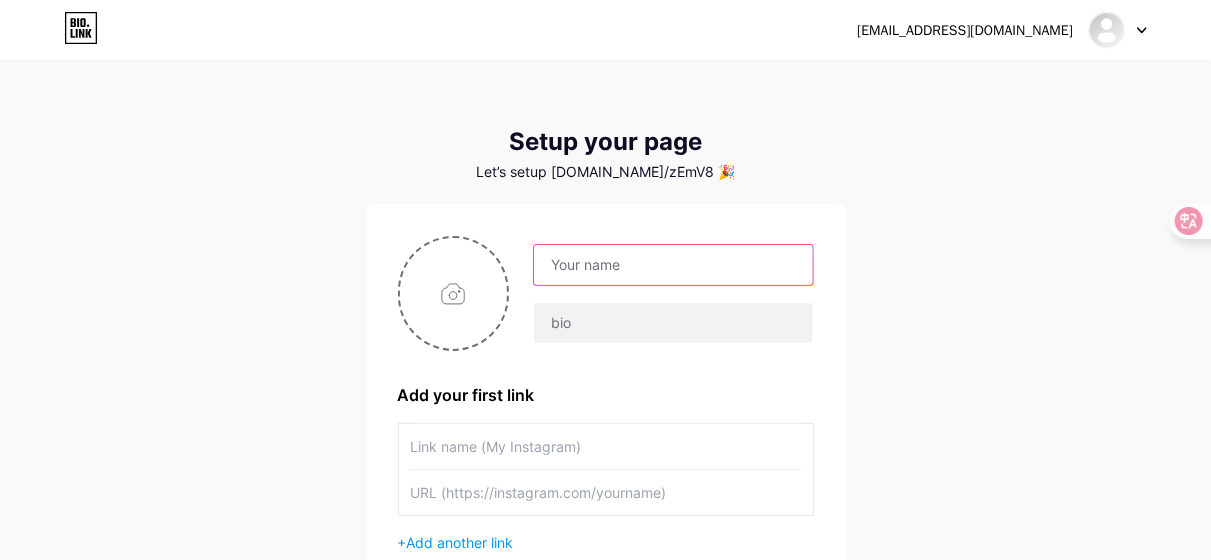 type on "HALTA3LAMHD" 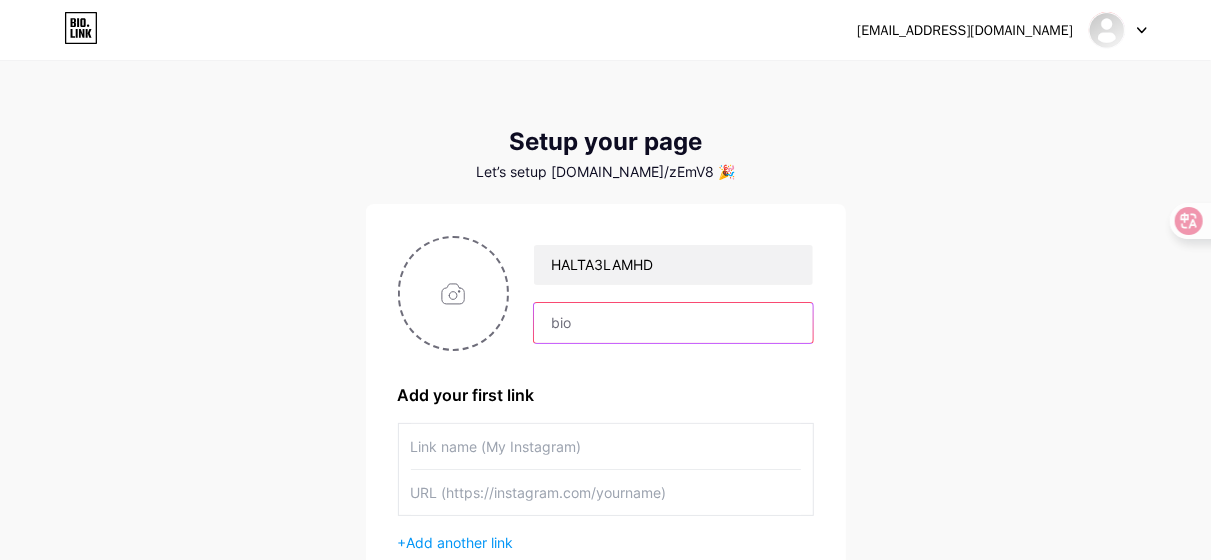 click at bounding box center (673, 323) 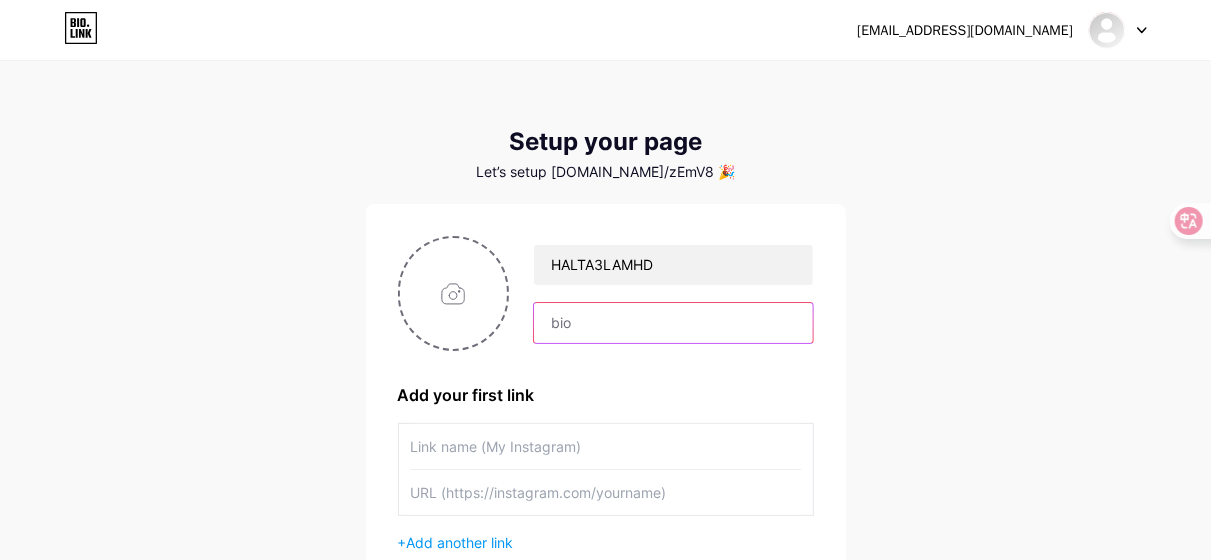 click at bounding box center (673, 323) 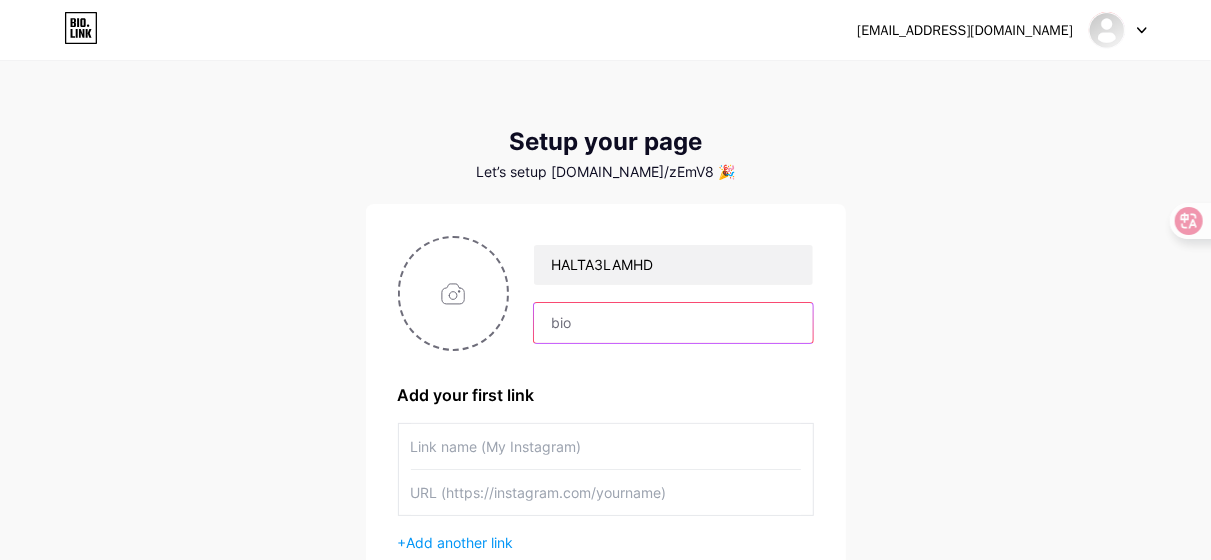 scroll, scrollTop: 100, scrollLeft: 0, axis: vertical 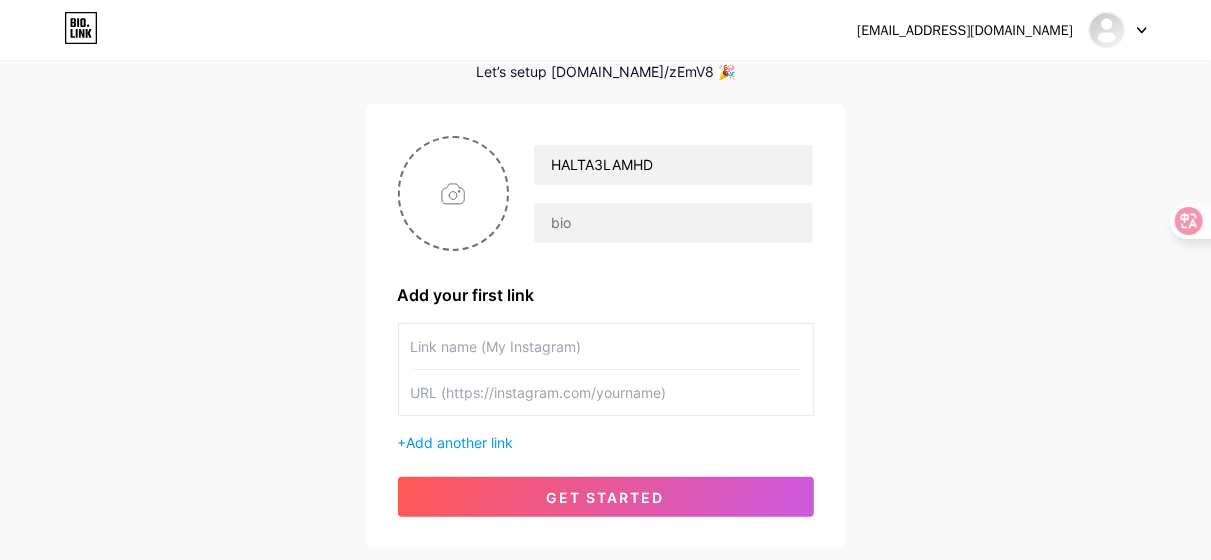 click at bounding box center (606, 346) 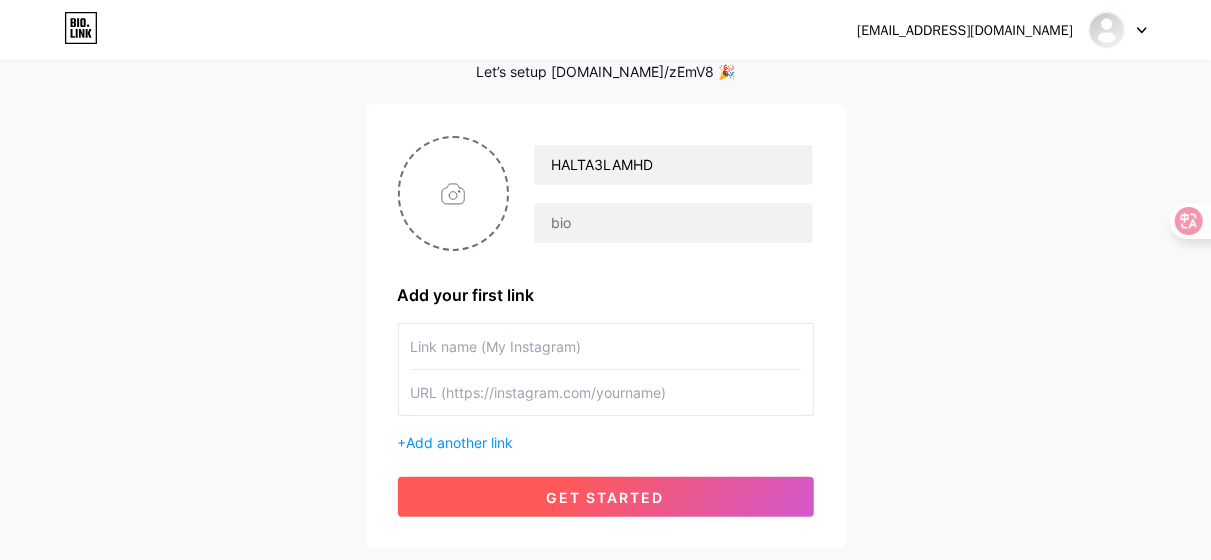 click on "get started" at bounding box center (606, 497) 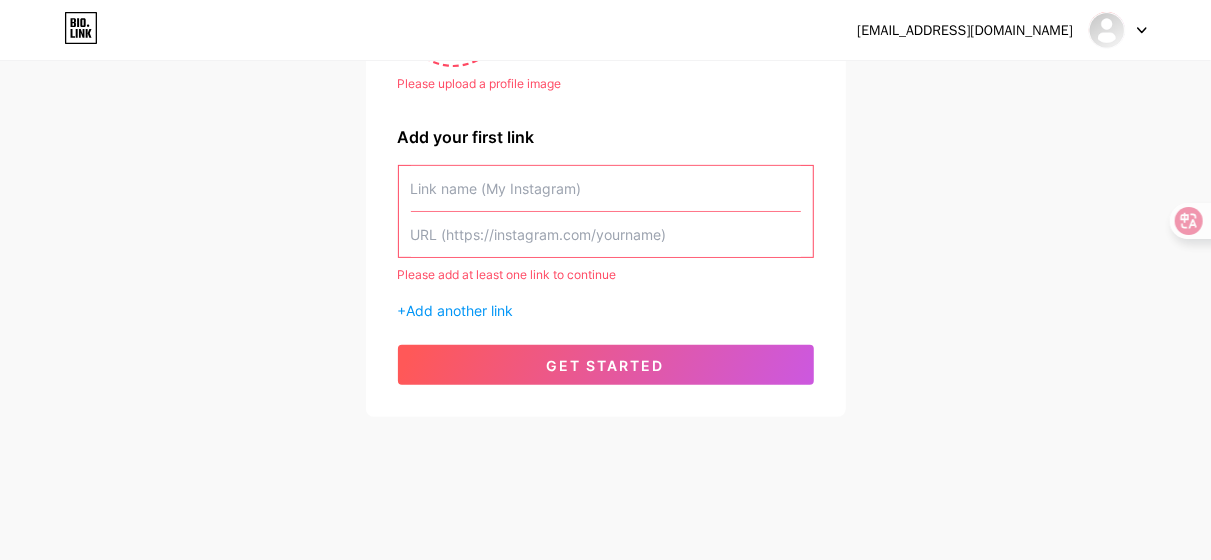 click on "halta3lamhd@gmail.com           Dashboard     Logout   Setup your page   Let’s setup bio.link/zEmV8 🎉             Please upload a profile image   HALTA3LAMHD       Please upload a profile image   Add your first link         Please add at least one link to continue
+  Add another link     get started" at bounding box center [605, 98] 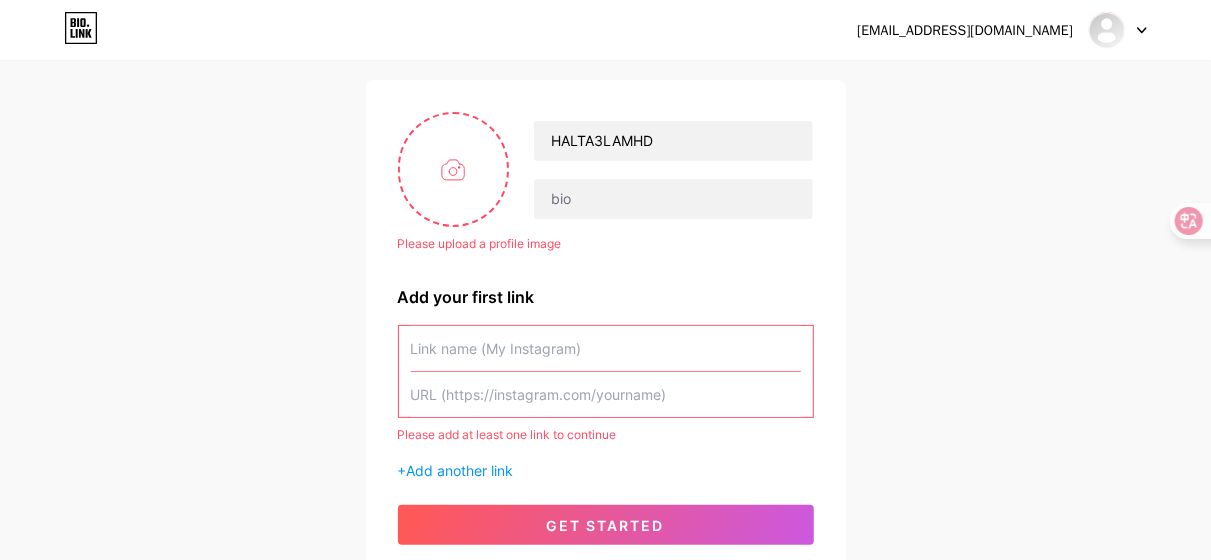 scroll, scrollTop: 0, scrollLeft: 0, axis: both 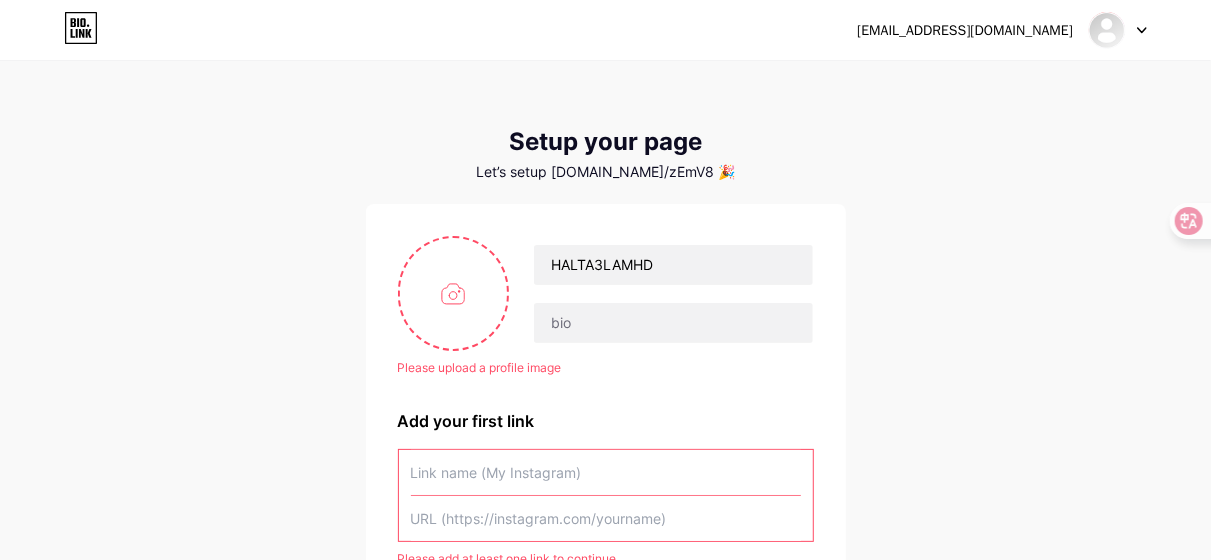 click 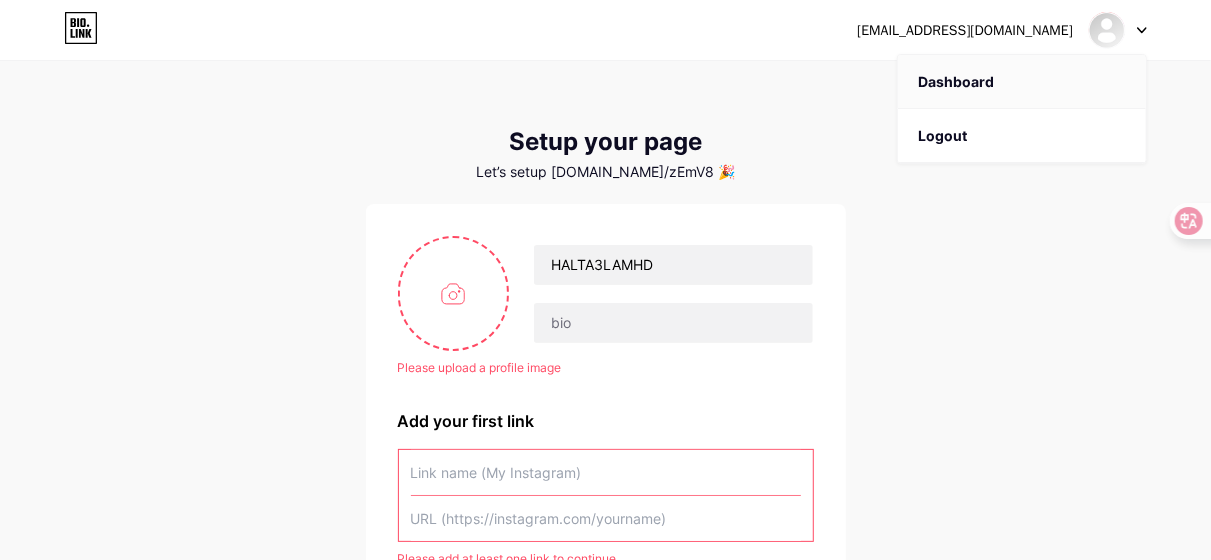 click on "Dashboard" at bounding box center [1022, 82] 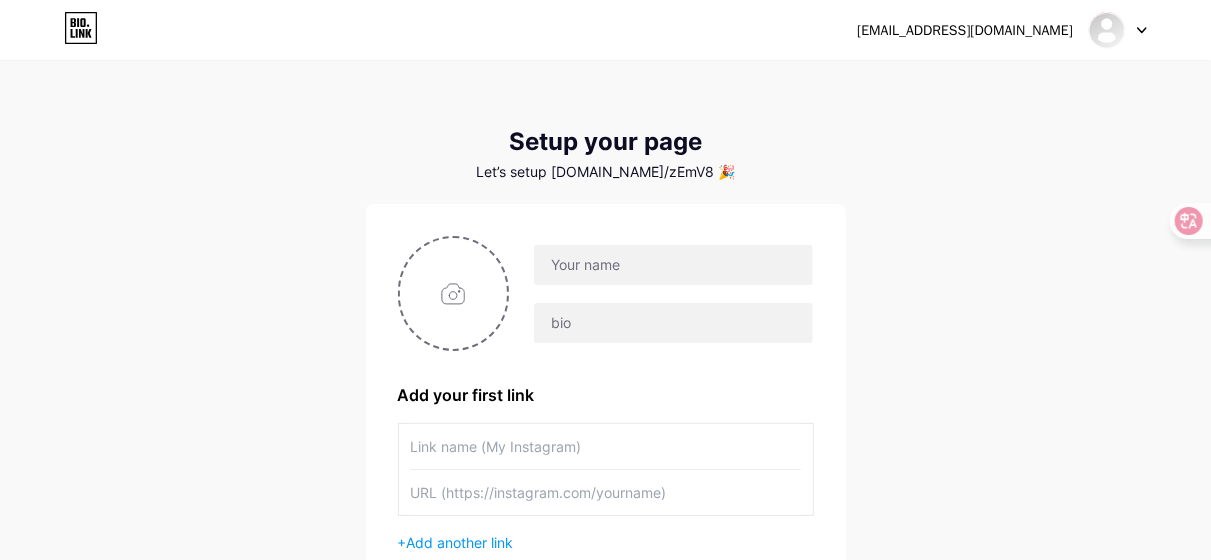click 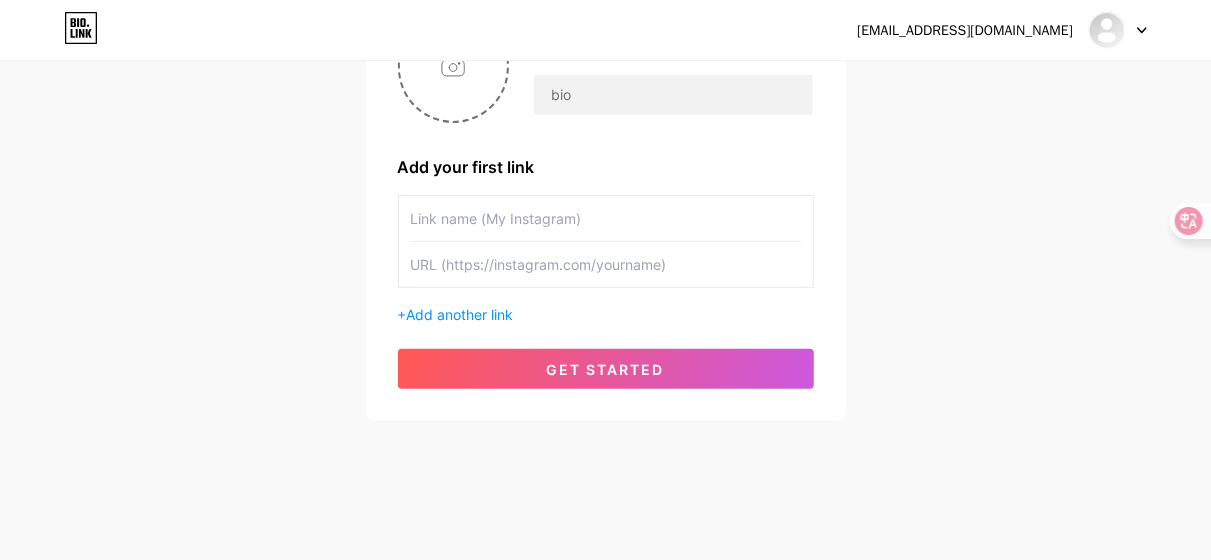 scroll, scrollTop: 232, scrollLeft: 0, axis: vertical 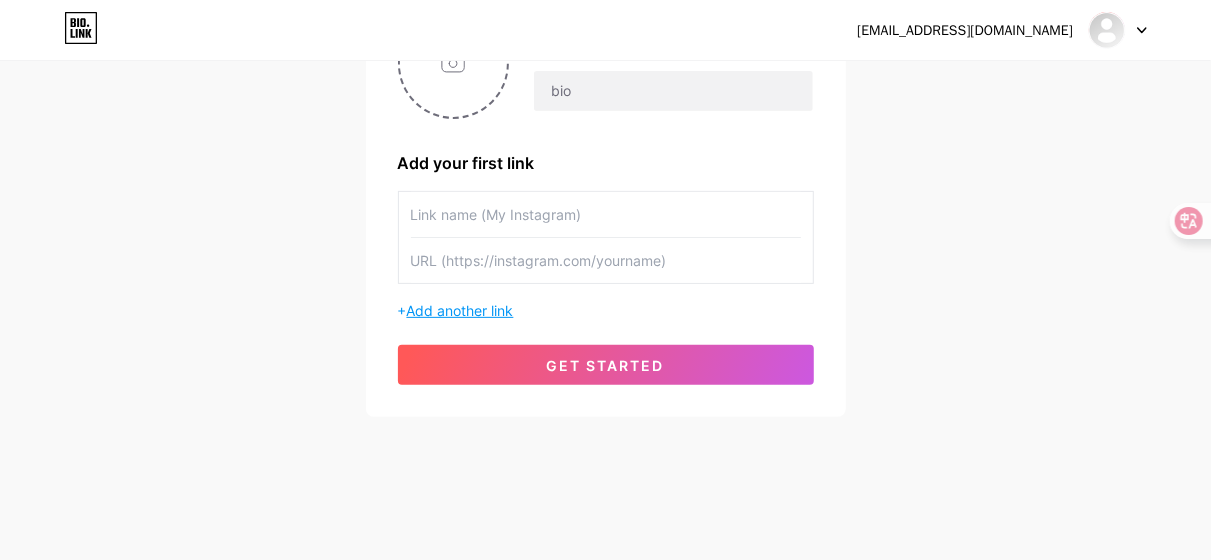 click on "Add another link" at bounding box center (460, 310) 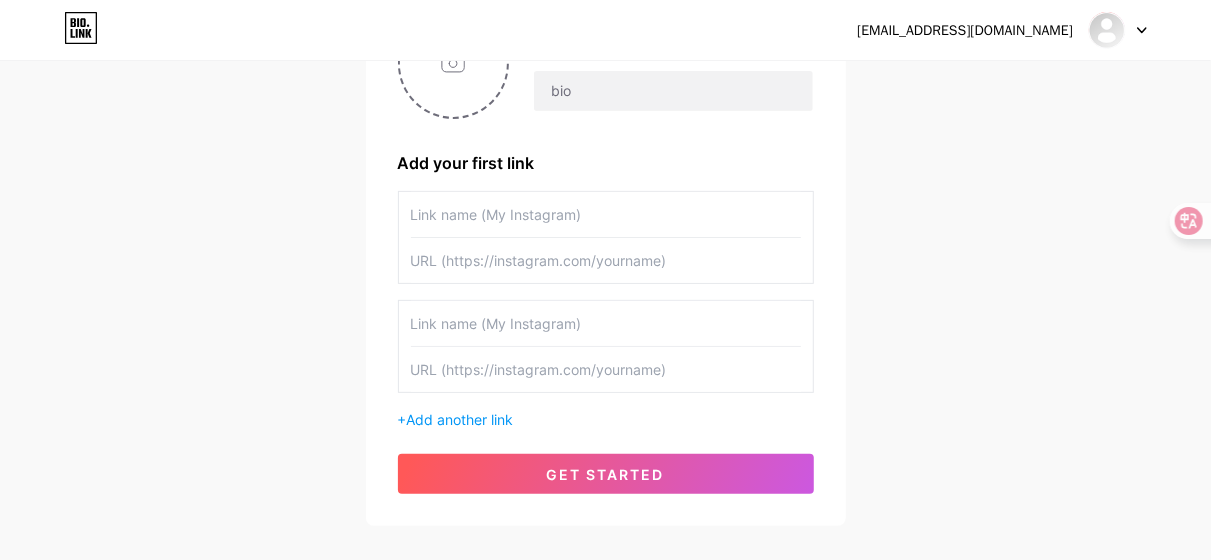 click on "halta3lamhd@gmail.com           Dashboard     Logout   Setup your page   Let’s setup bio.link/zEmV8 🎉                       Add your first link
+  Add another link     get started" at bounding box center [605, 179] 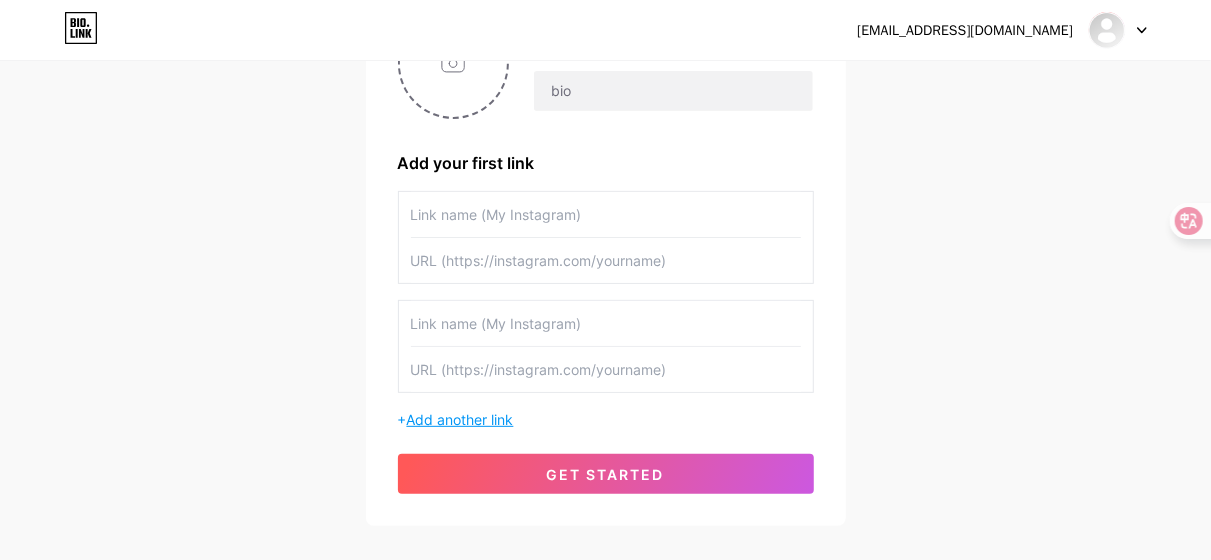 click on "Add another link" at bounding box center [460, 419] 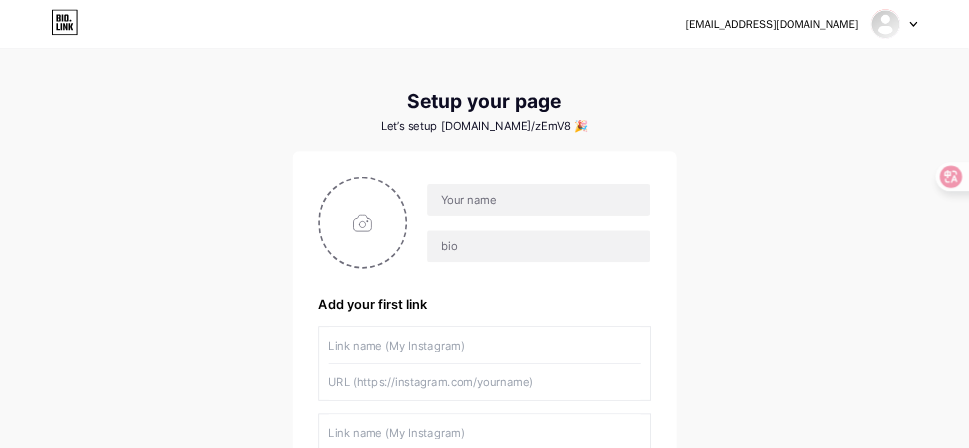 scroll, scrollTop: 0, scrollLeft: 0, axis: both 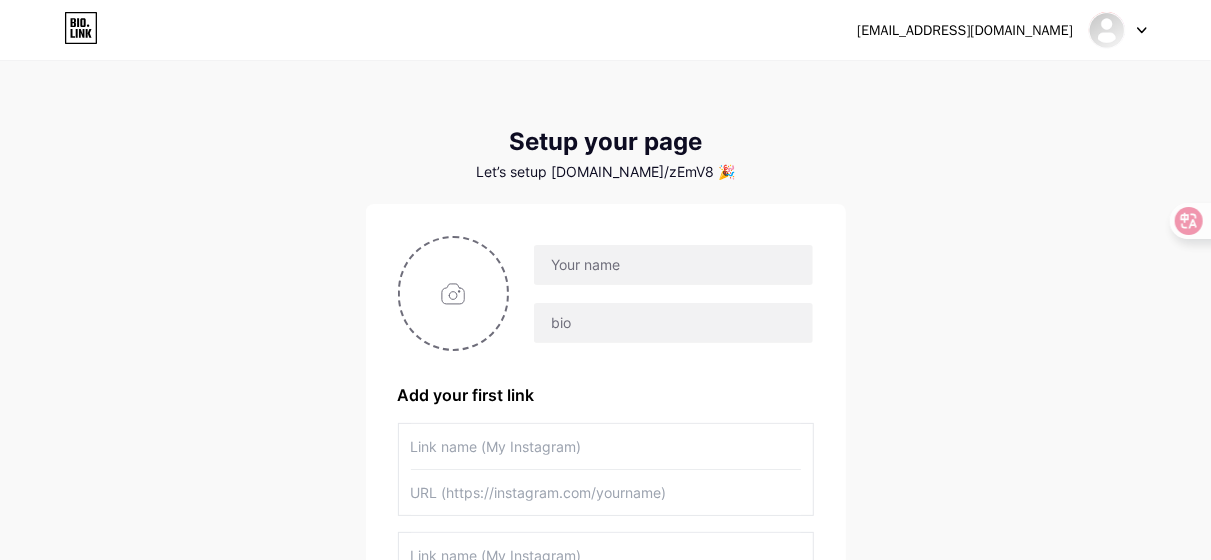 click on "halta3lamhd@gmail.com           Dashboard     Logout   Setup your page   Let’s setup bio.link/zEmV8 🎉                       Add your first link
+  Add another link     get started" at bounding box center (605, 465) 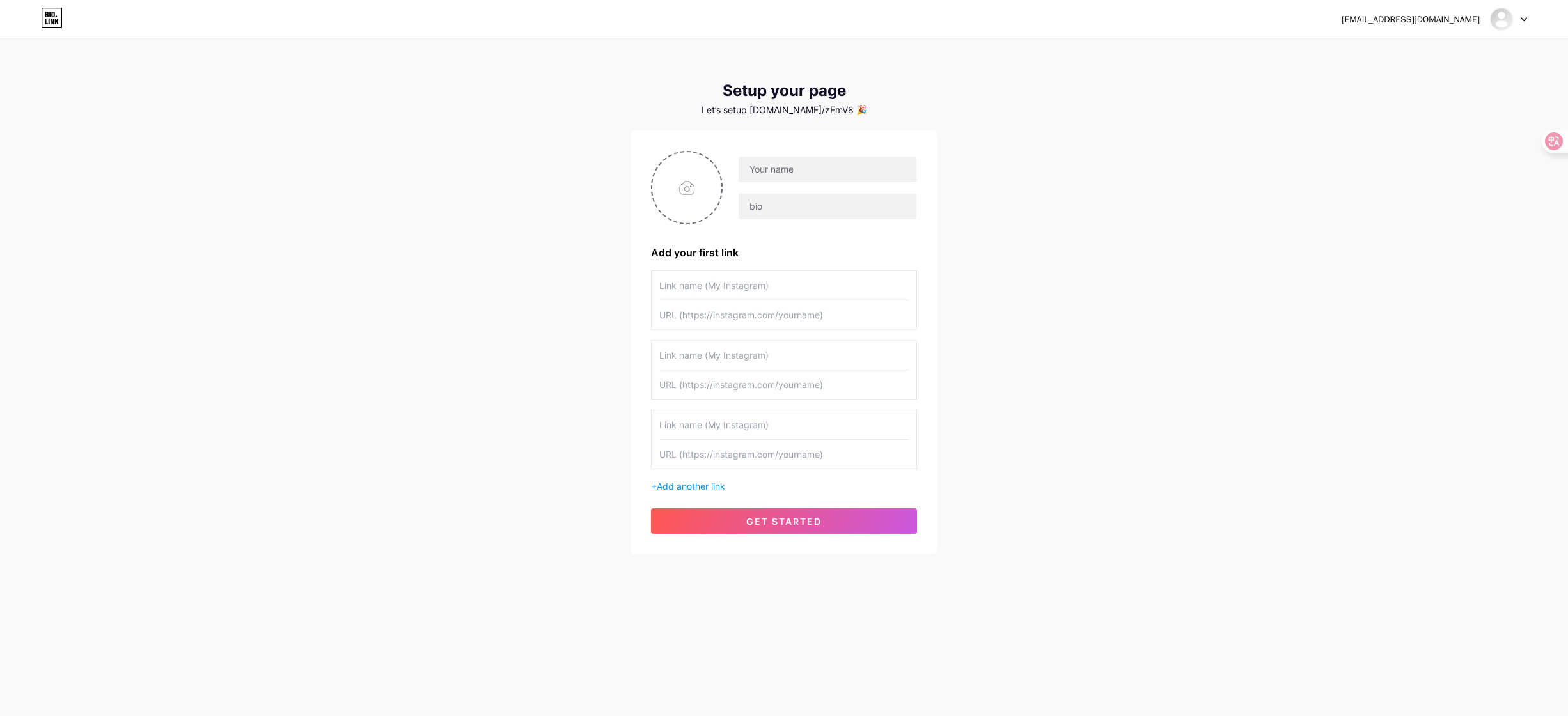 click on "halta3lamhd@gmail.com           Dashboard     Logout   Setup your page   Let’s setup bio.link/zEmV8 🎉                       Add your first link
+  Add another link     get started" at bounding box center (784, 297) 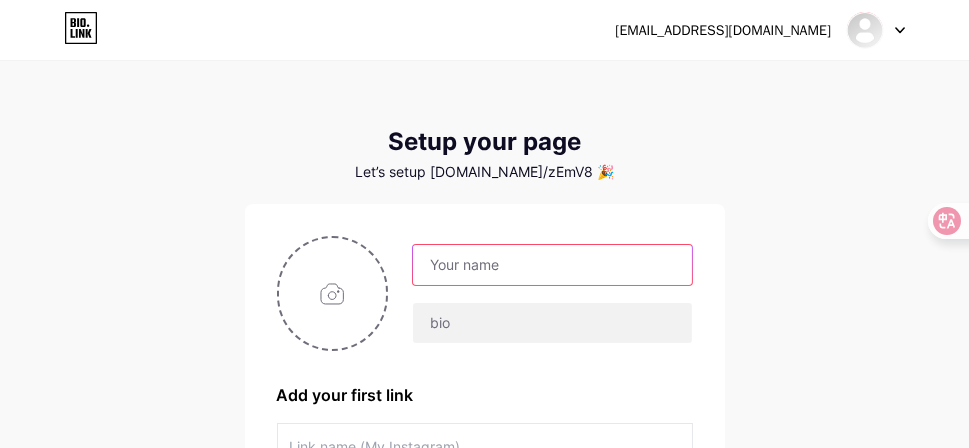 click at bounding box center (552, 265) 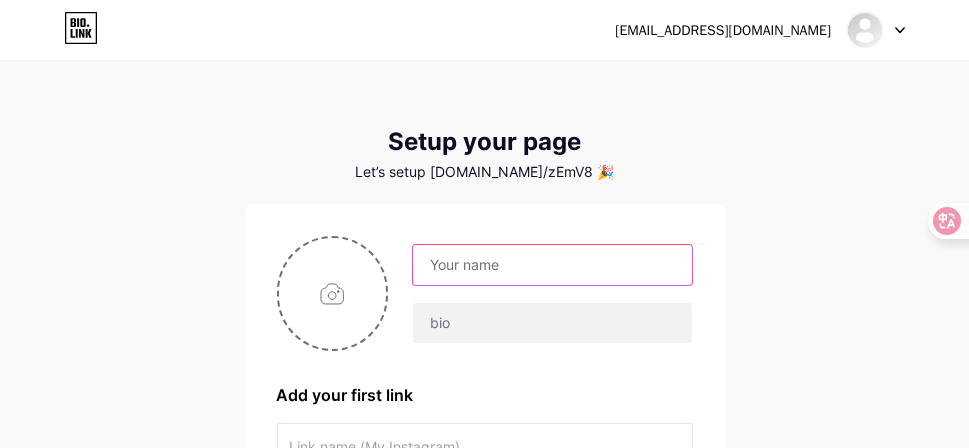 click at bounding box center [552, 265] 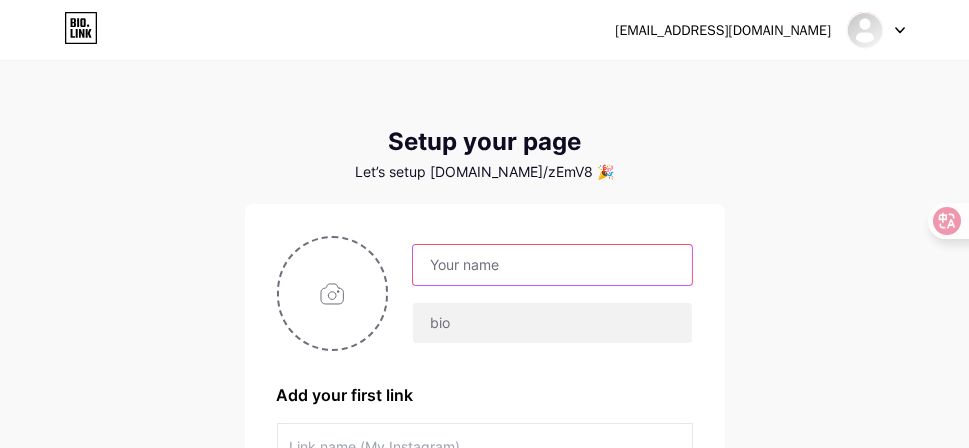 type on "ف" 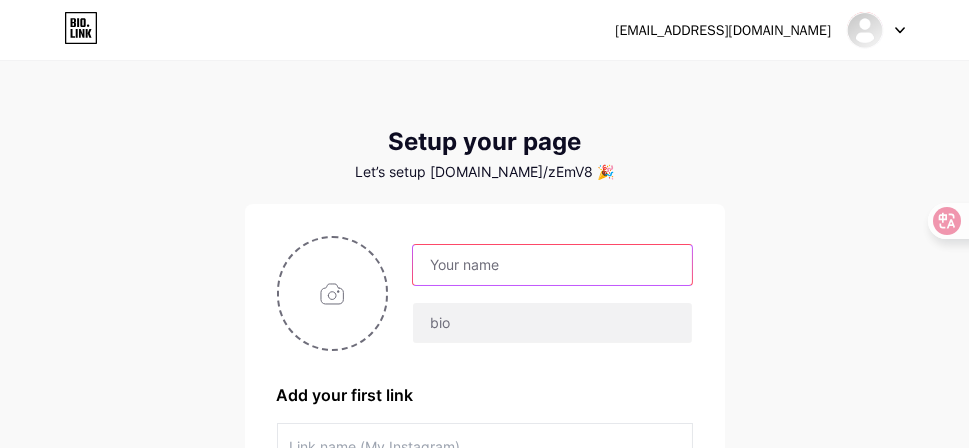 click at bounding box center [552, 265] 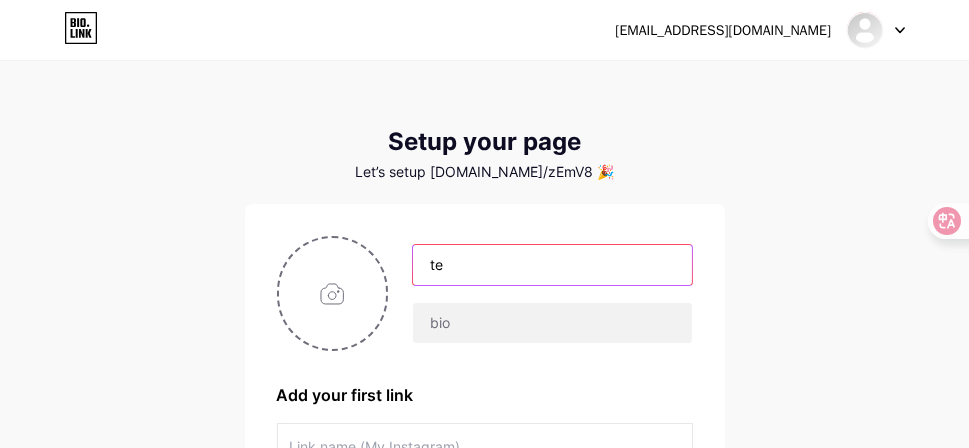 click on "te" at bounding box center [552, 265] 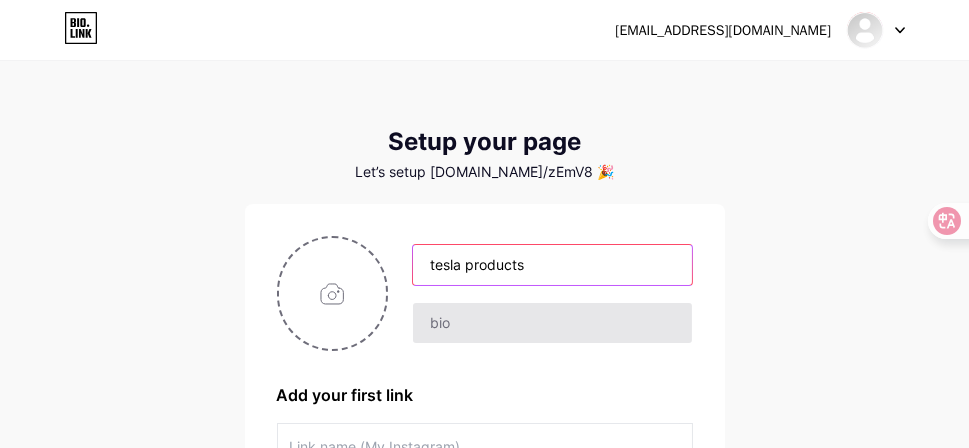 type on "tesla products" 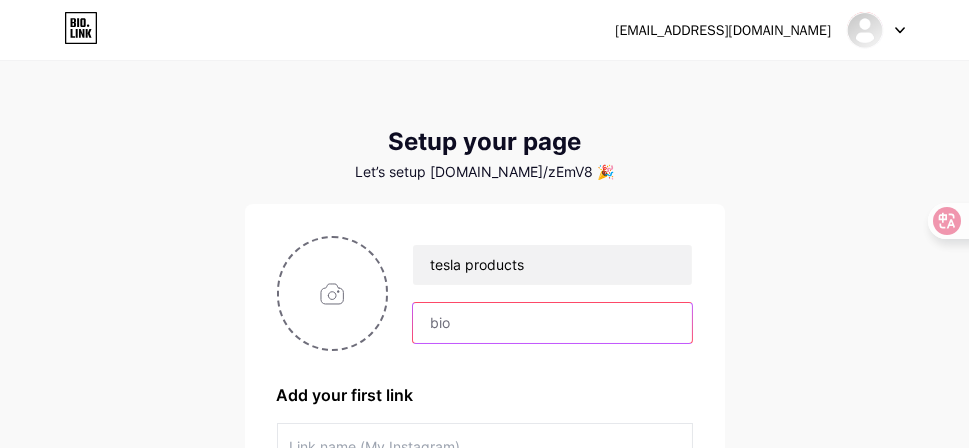 click at bounding box center [552, 323] 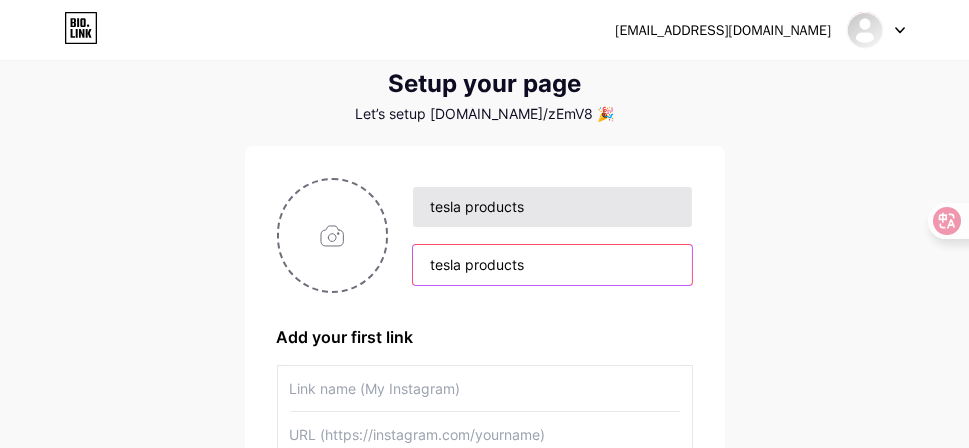 scroll, scrollTop: 80, scrollLeft: 0, axis: vertical 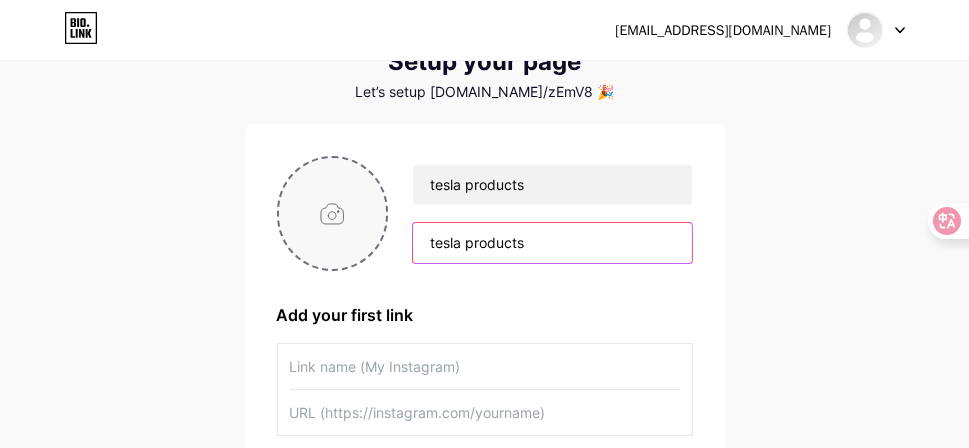 type on "tesla products" 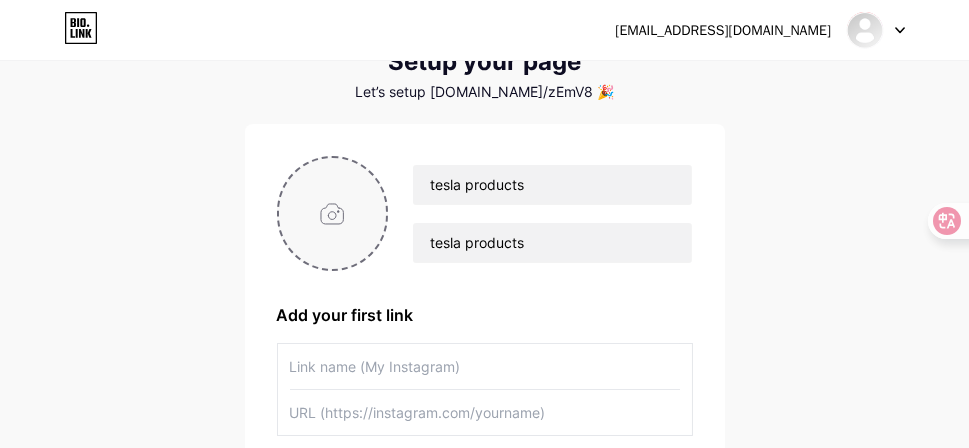 click at bounding box center (333, 213) 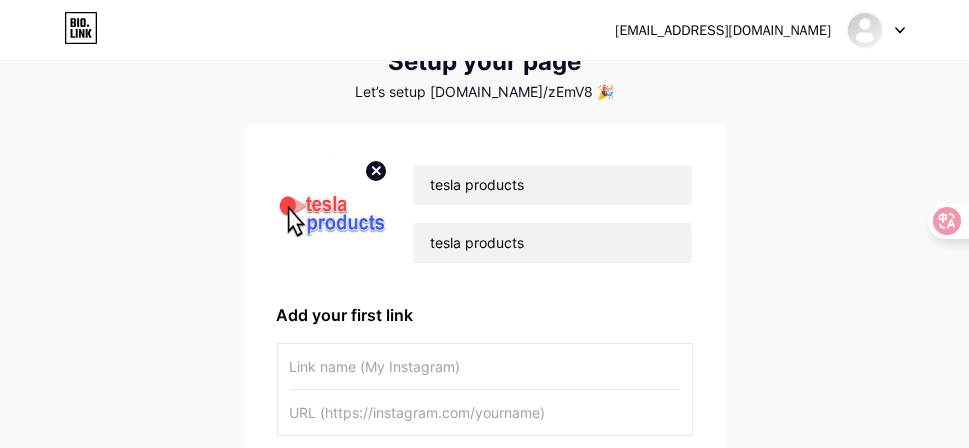 click on "halta3lamhd@gmail.com           Dashboard     Logout   Setup your page   Let’s setup bio.link/zEmV8 🎉               tesla products     tesla products     Add your first link
+  Add another link     get started" at bounding box center (484, 385) 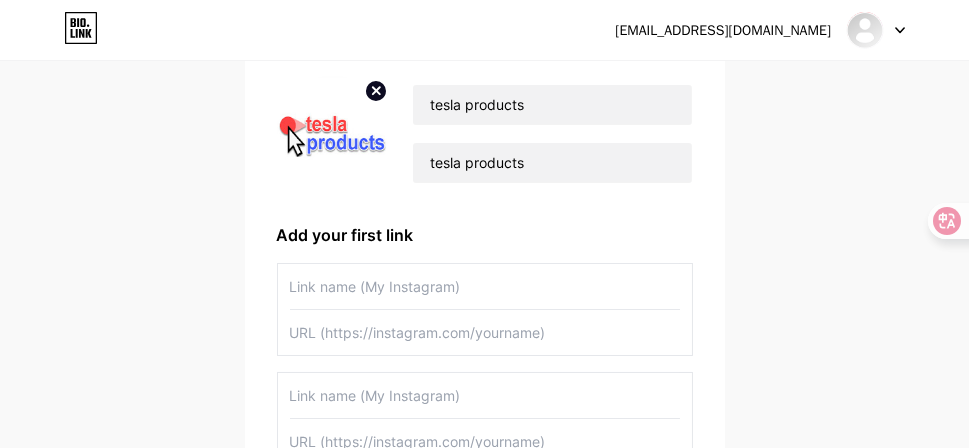 scroll, scrollTop: 240, scrollLeft: 0, axis: vertical 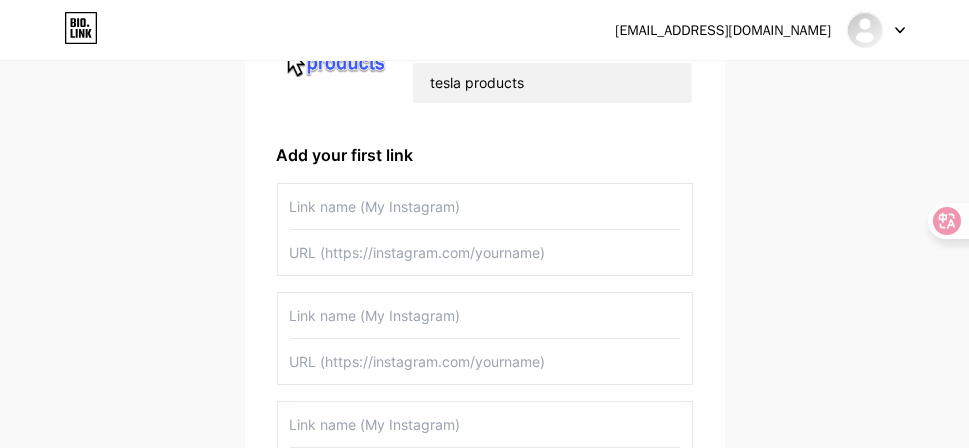 click at bounding box center [485, 206] 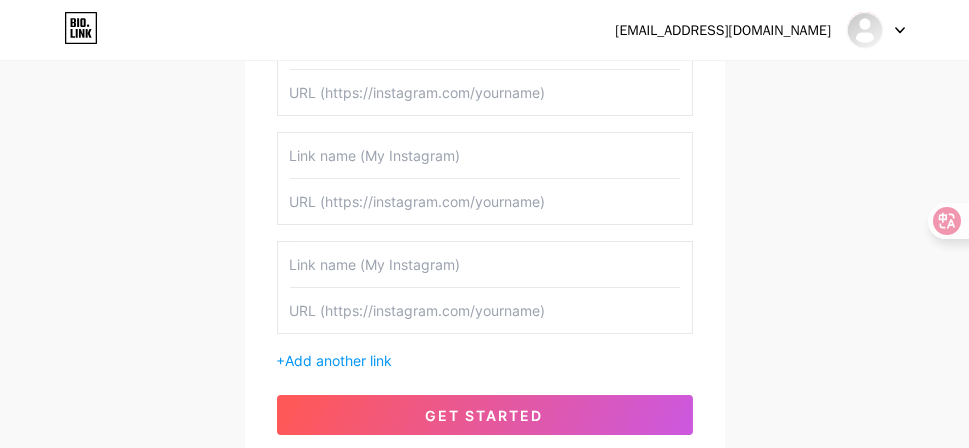 scroll, scrollTop: 480, scrollLeft: 0, axis: vertical 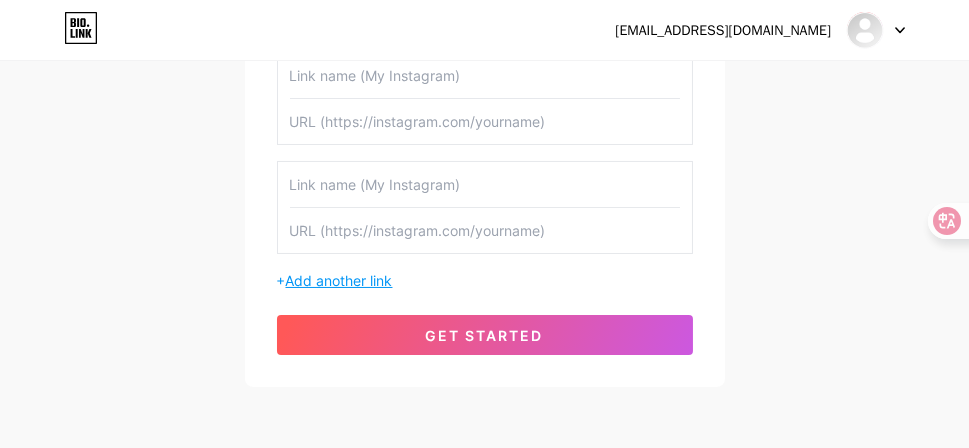 click on "Add another link" at bounding box center (339, 280) 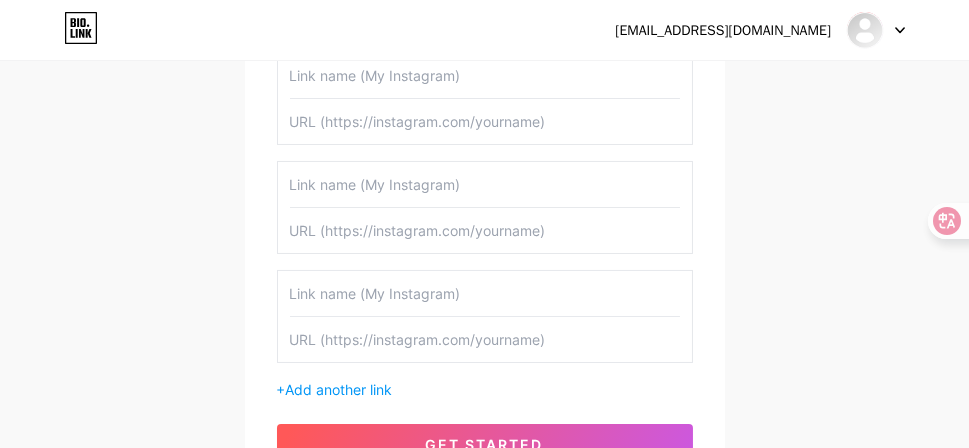click at bounding box center (485, 293) 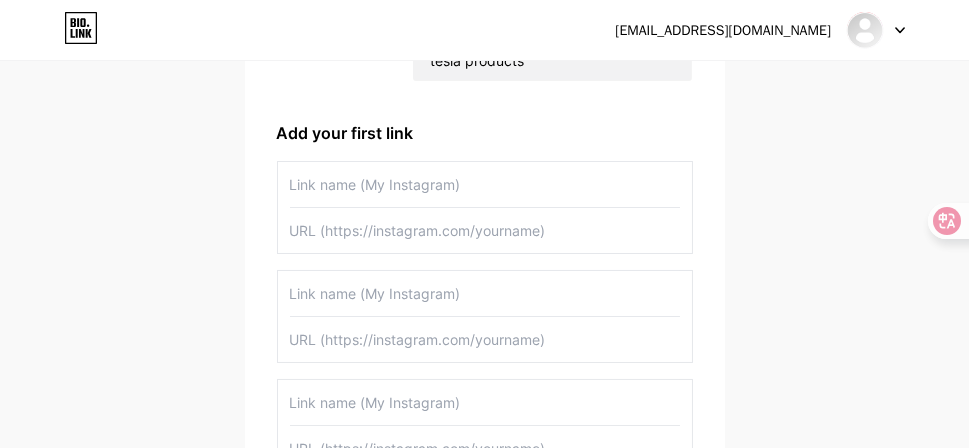 scroll, scrollTop: 240, scrollLeft: 0, axis: vertical 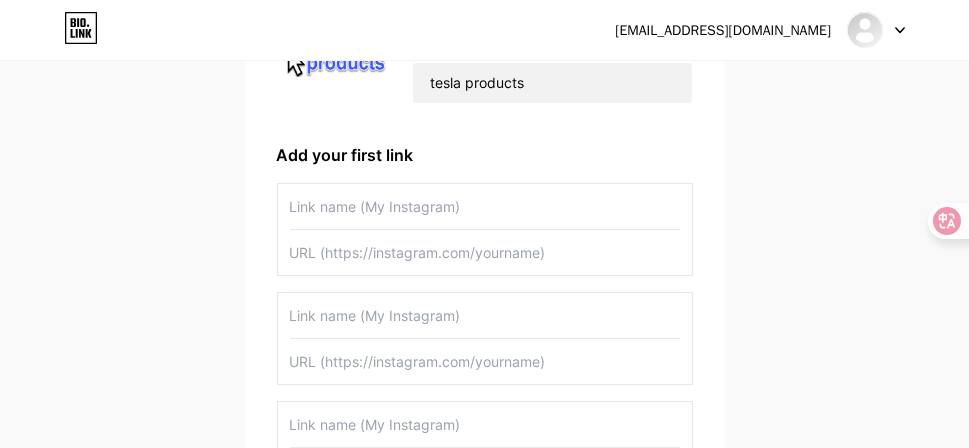 click at bounding box center [485, 206] 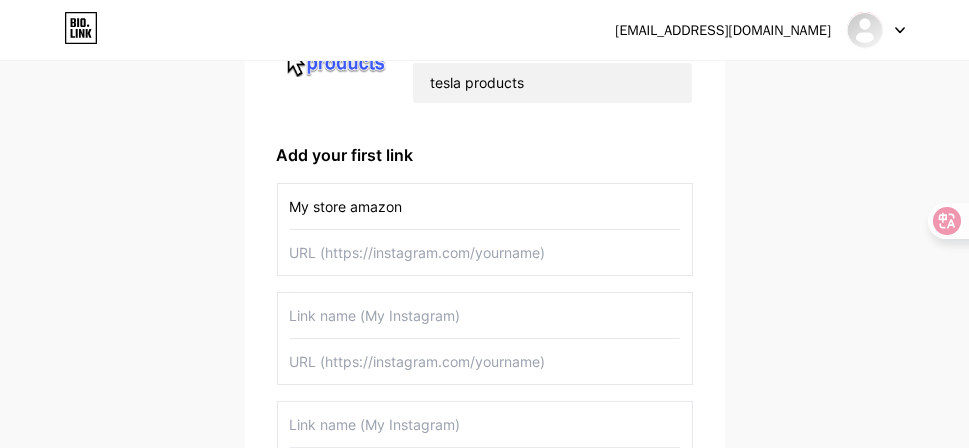 type on "My store amazon" 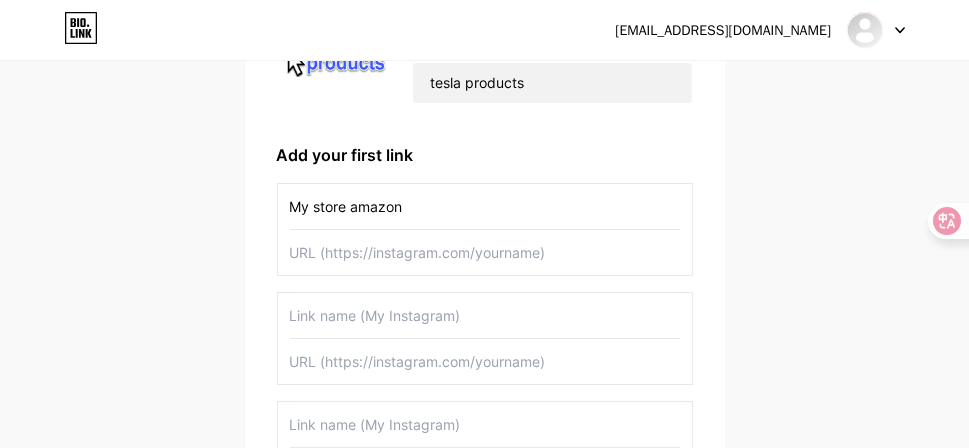 paste on "https://www.amazon.com/shop/hd" 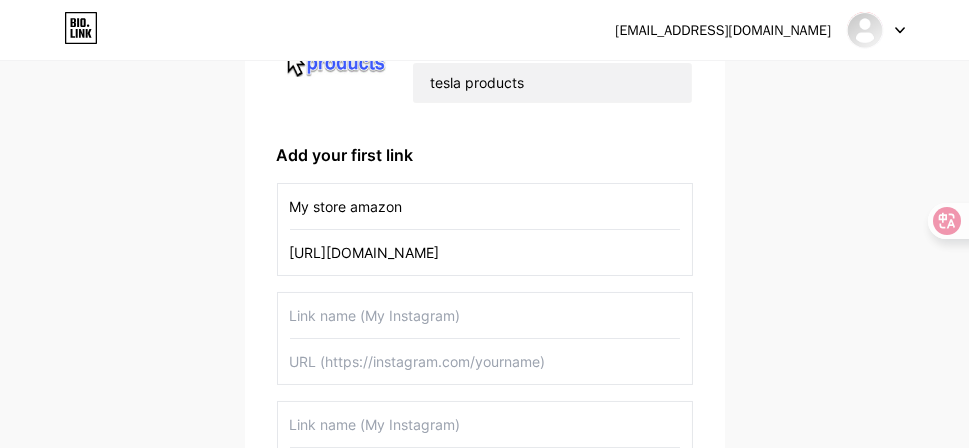 type on "https://www.amazon.com/shop/hd" 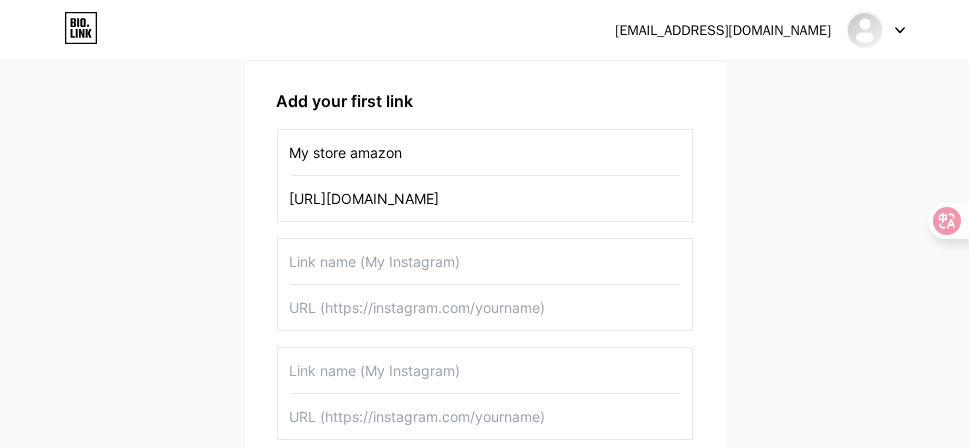 scroll, scrollTop: 320, scrollLeft: 0, axis: vertical 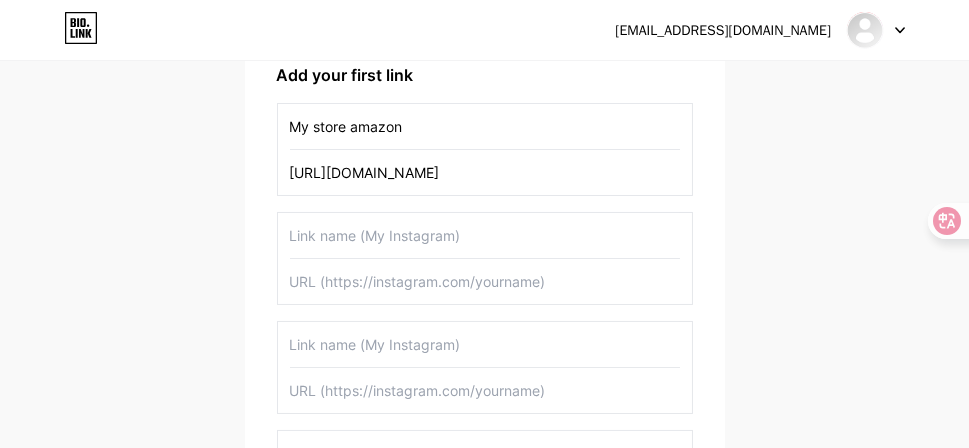 click at bounding box center [485, 235] 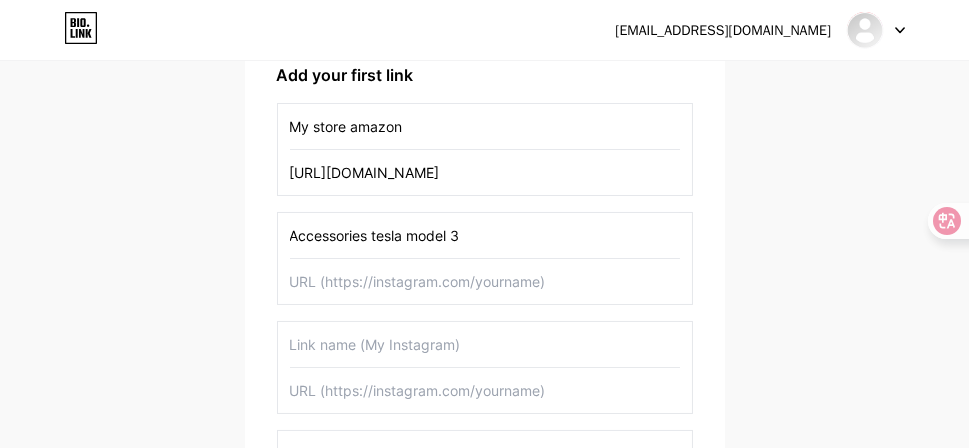 type on "Accessories tesla model 3" 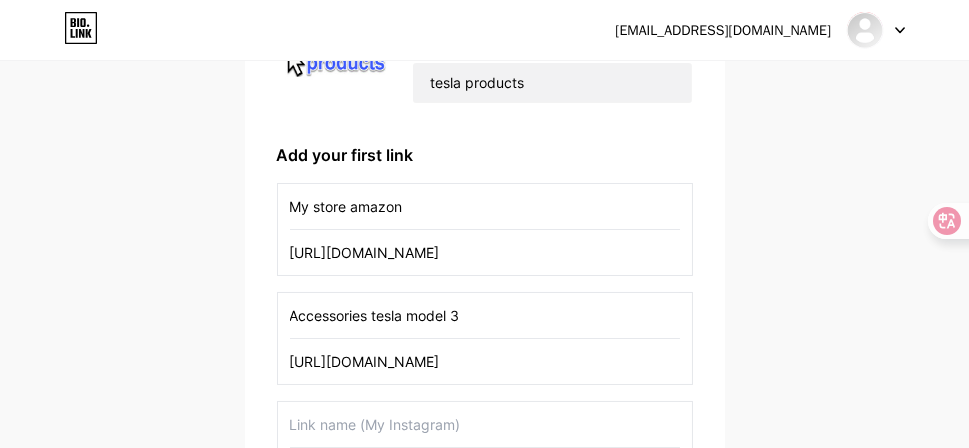 scroll, scrollTop: 160, scrollLeft: 0, axis: vertical 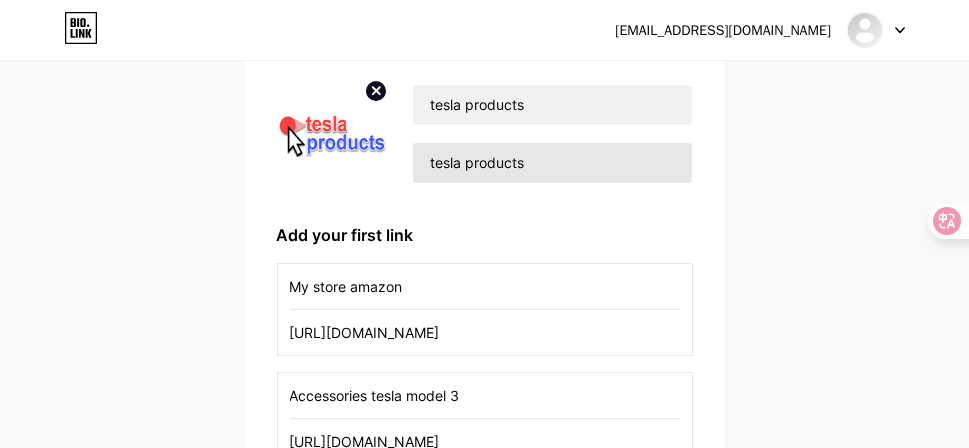 type on "https://amzn.to/3fXSkdC" 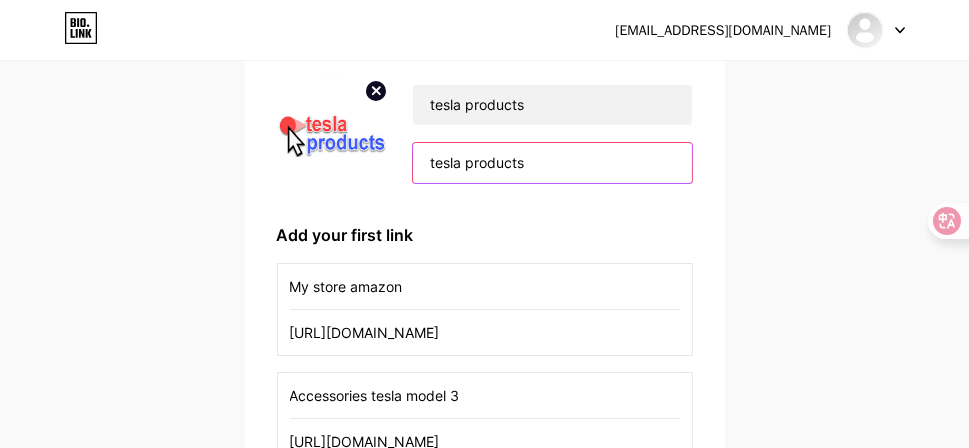 click on "tesla products" at bounding box center (552, 163) 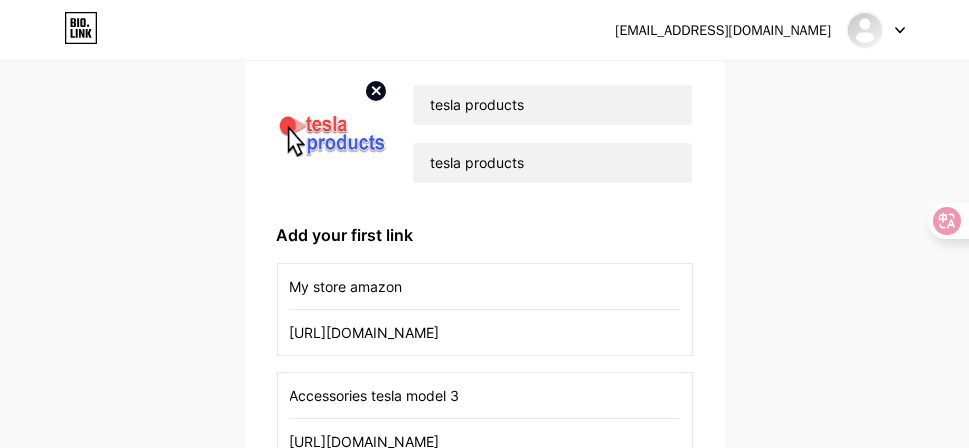 click on "tesla products     tesla products     Add your first link   My store amazon   https://www.amazon.com/shop/hd   Accessories tesla model 3   https://amzn.to/3fXSkdC
+  Add another link     get started" at bounding box center (485, 430) 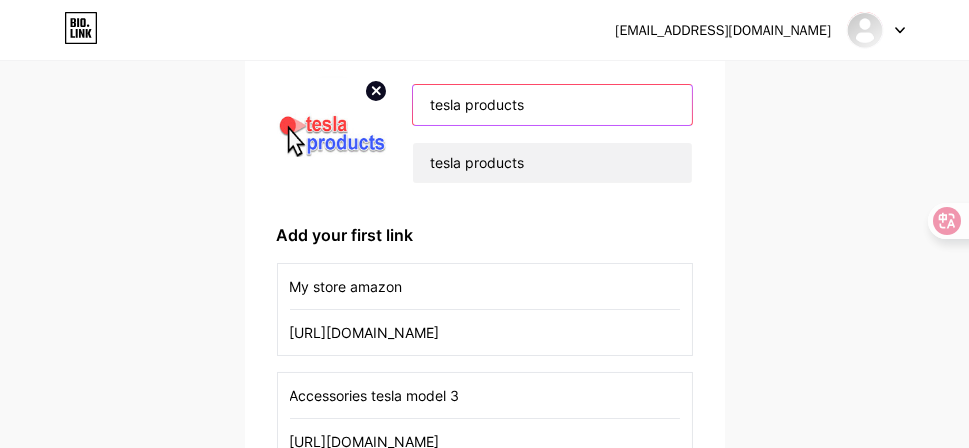 click on "tesla products" at bounding box center (552, 105) 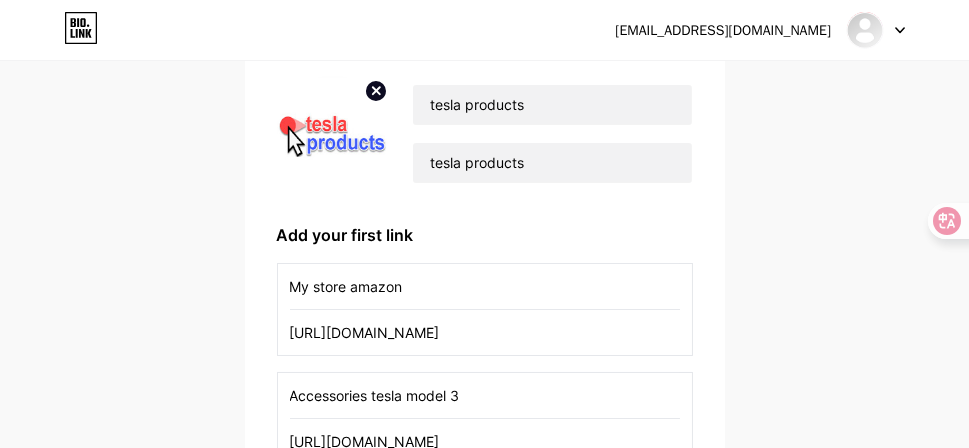 click on "tesla products     tesla products     Add your first link   My store amazon   https://www.amazon.com/shop/hd   Accessories tesla model 3   https://amzn.to/3fXSkdC
+  Add another link     get started" at bounding box center [485, 430] 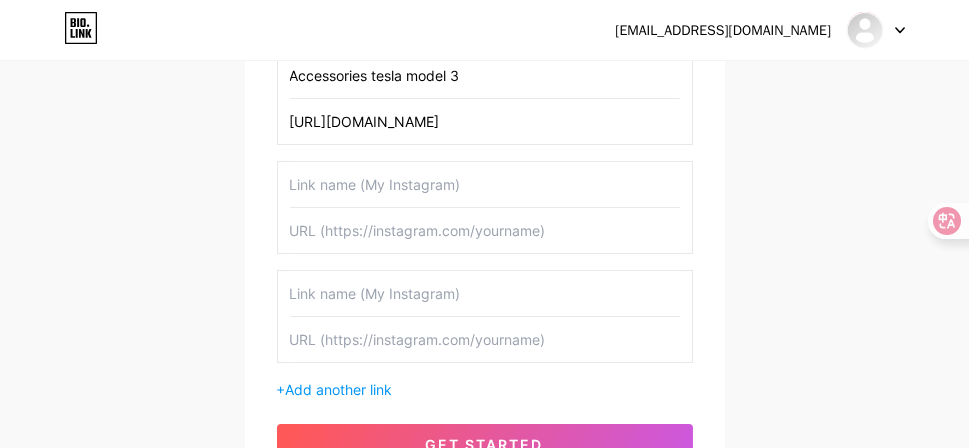 scroll, scrollTop: 400, scrollLeft: 0, axis: vertical 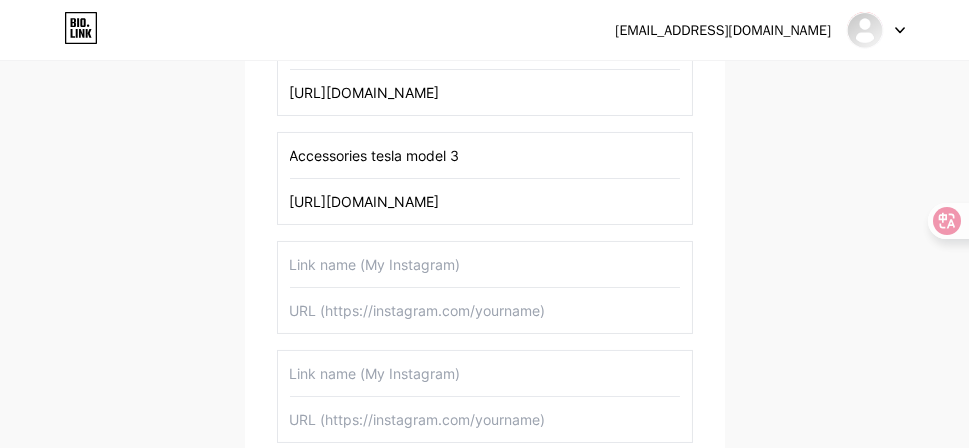 click at bounding box center (485, 264) 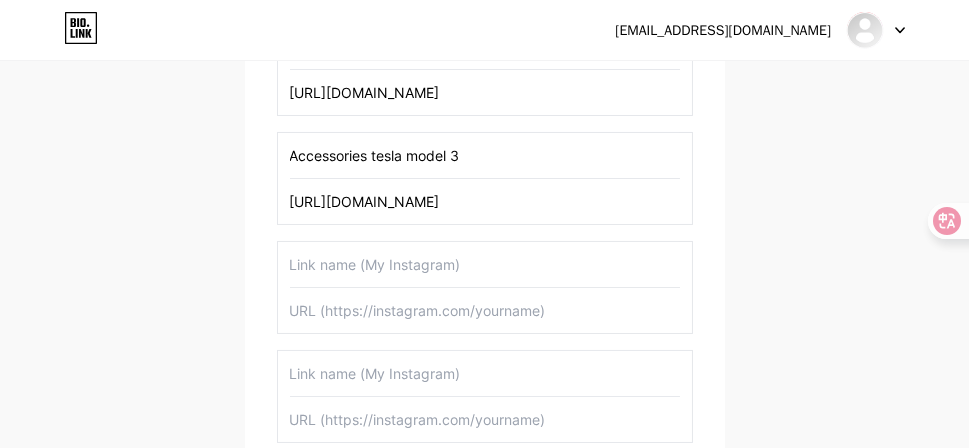 paste on "Accessories tesla model y" 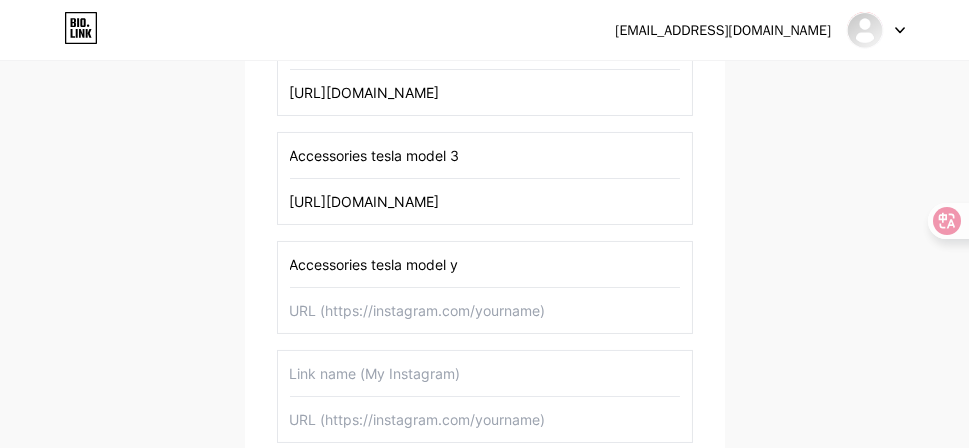 type on "Accessories tesla model y" 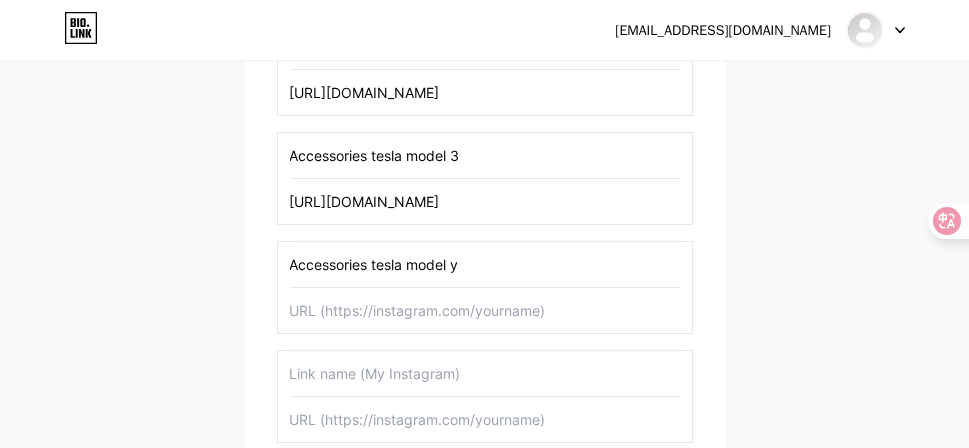 paste on "https://amzn.to/2OMln7J" 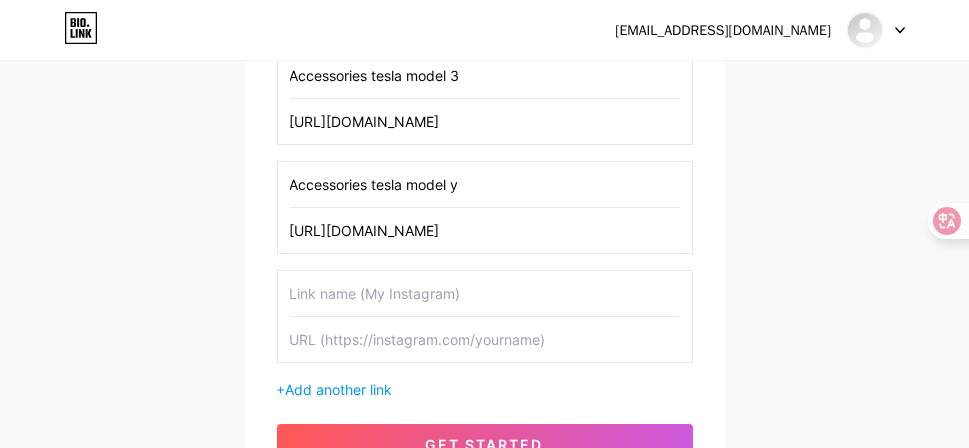 scroll, scrollTop: 560, scrollLeft: 0, axis: vertical 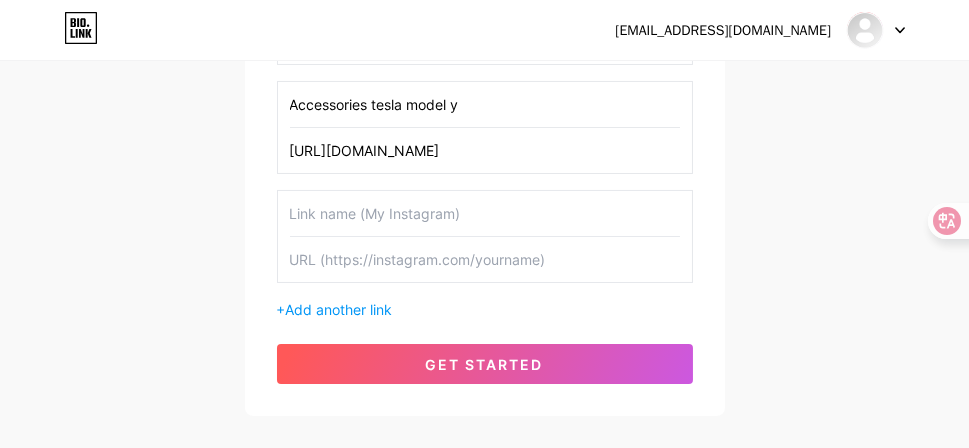 type on "https://amzn.to/2OMln7J" 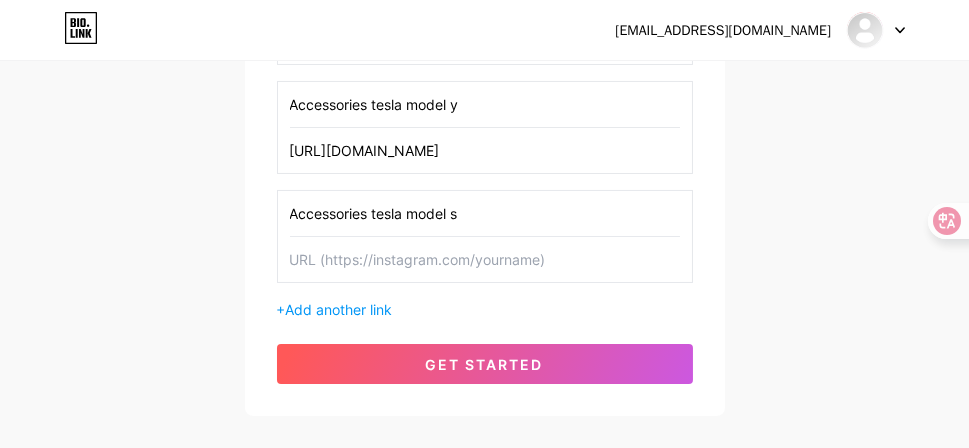 type on "Accessories tesla model s" 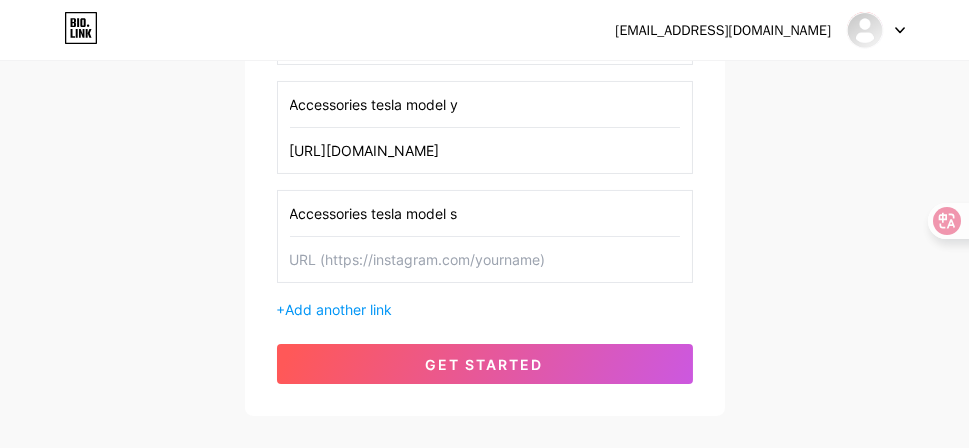 paste on "https://amzn.to/3hvsoq1" 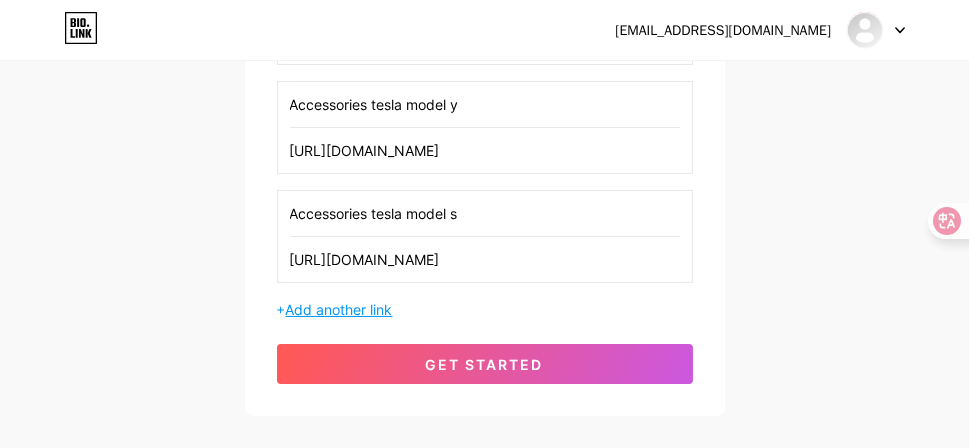 type on "https://amzn.to/3hvsoq1" 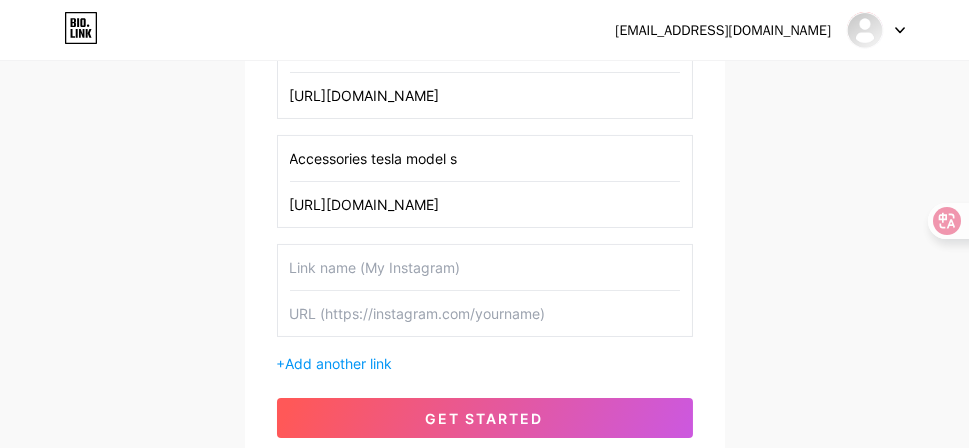 scroll, scrollTop: 640, scrollLeft: 0, axis: vertical 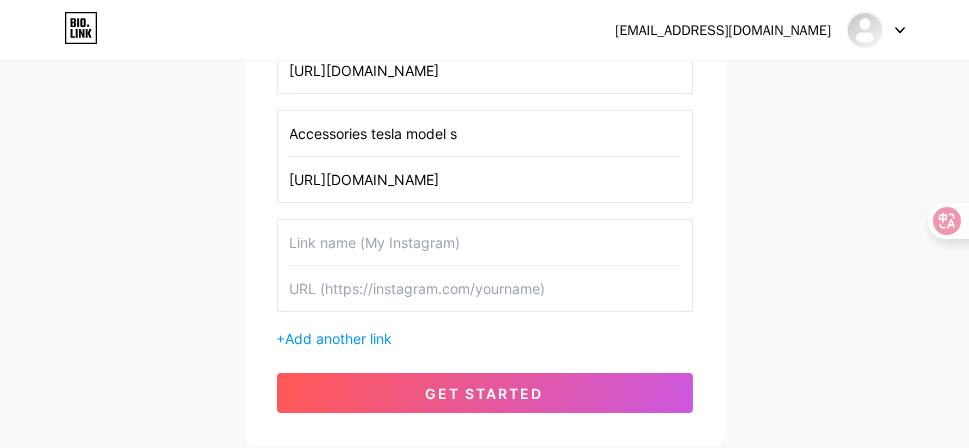 click at bounding box center [485, 242] 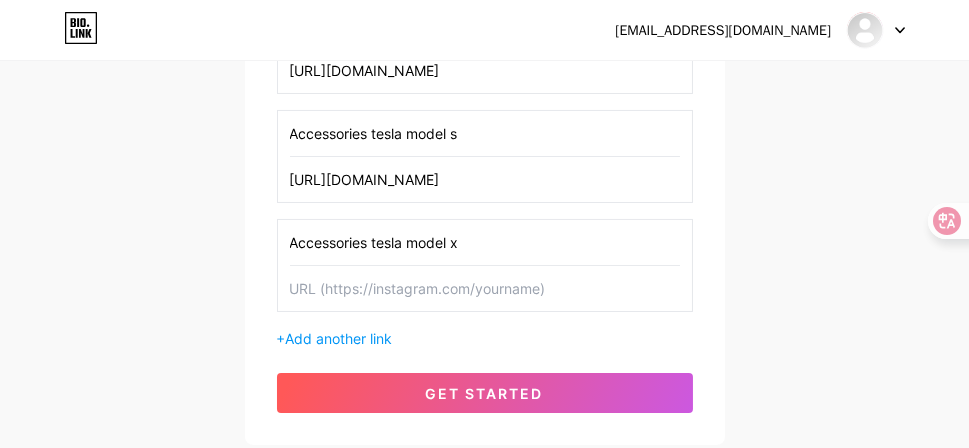 type on "Accessories tesla model x" 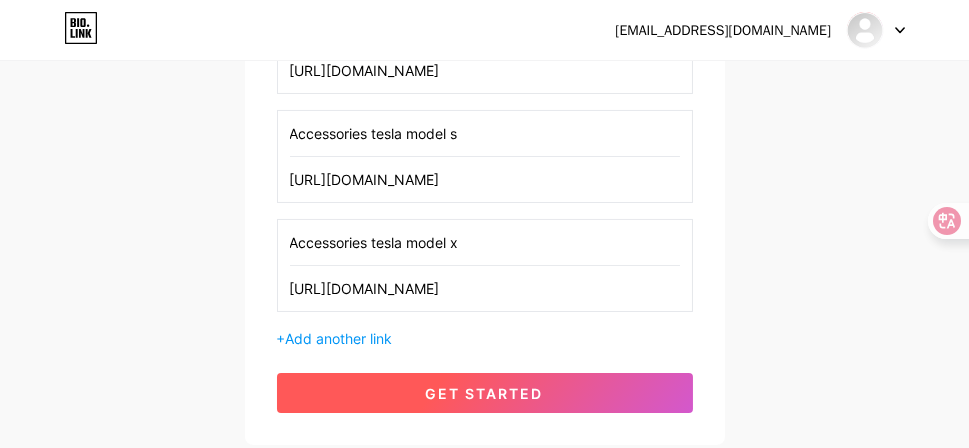 type on "https://amzn.to/2E1JNYK" 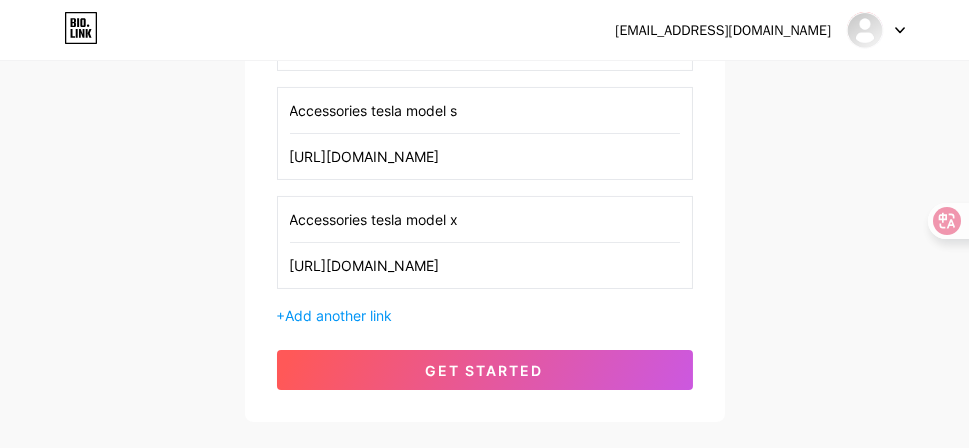 scroll, scrollTop: 773, scrollLeft: 0, axis: vertical 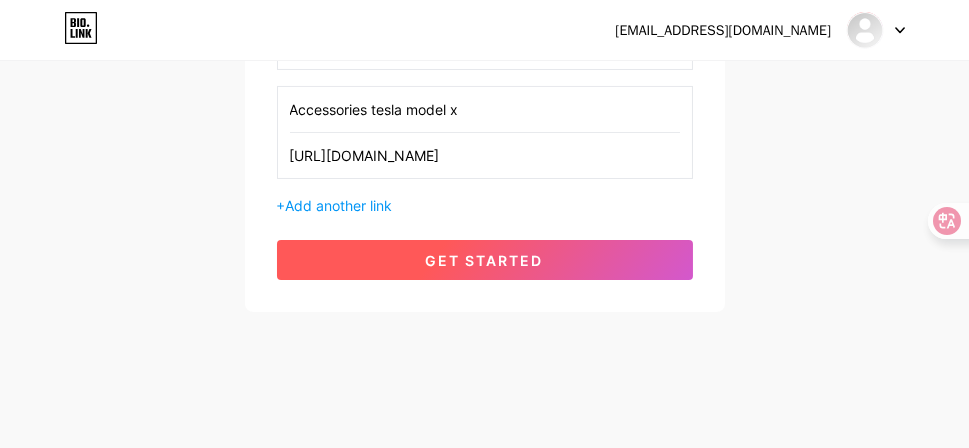 click on "get started" at bounding box center [485, 260] 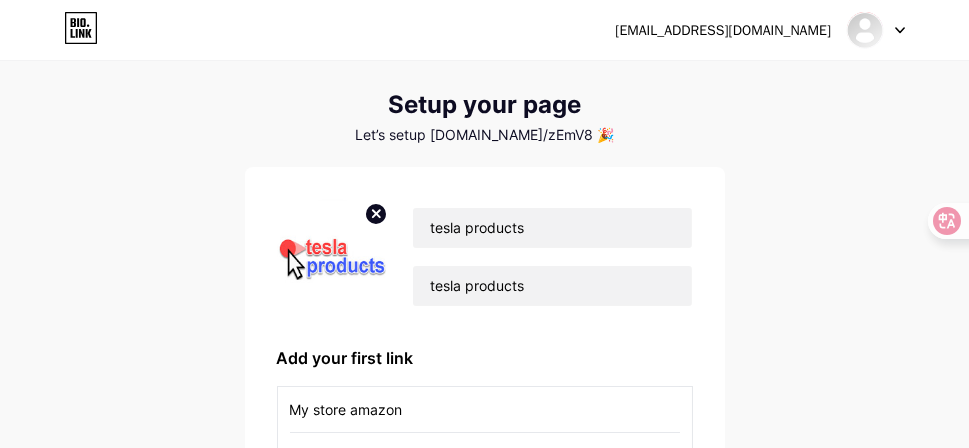 scroll, scrollTop: 0, scrollLeft: 0, axis: both 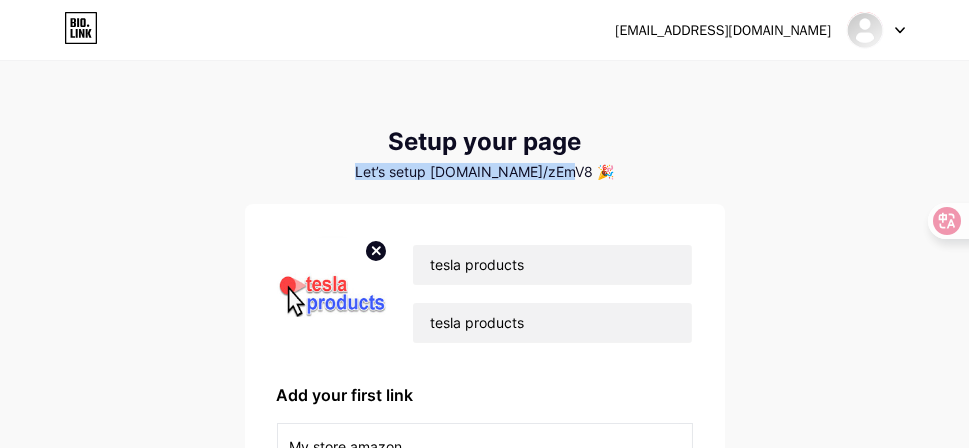 drag, startPoint x: 588, startPoint y: 172, endPoint x: 362, endPoint y: 170, distance: 226.00885 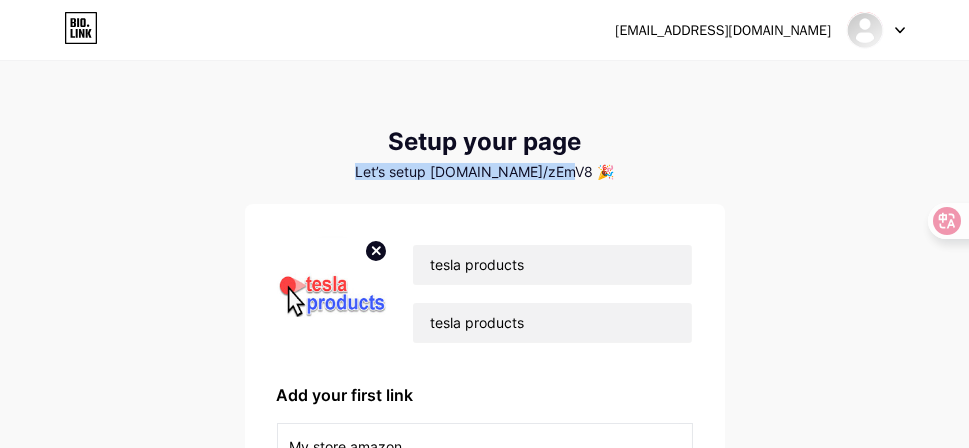 copy on "Let’s setup bio.link/zEmV8 🎉" 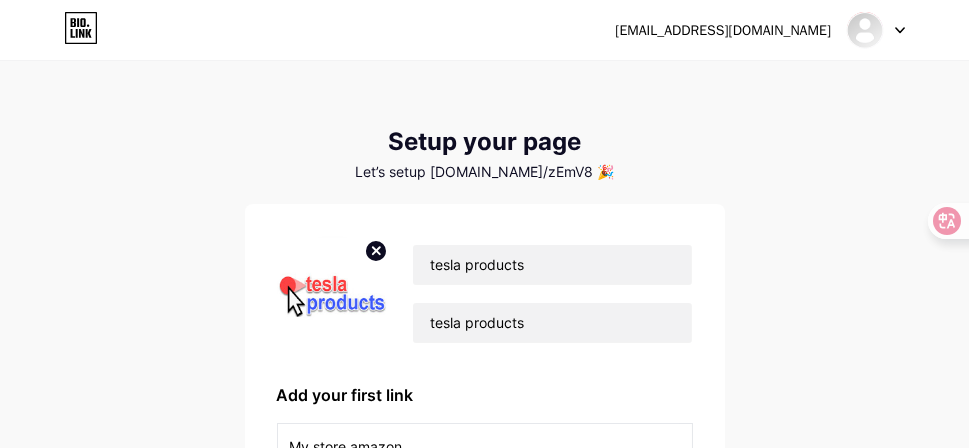 click on "Setup your page   Let’s setup bio.link/zEmV8 🎉               tesla products     tesla products     Add your first link   My store amazon   https://www.amazon.com/shop/hd   Accessories tesla model 3   https://amzn.to/3fXSkdC   Accessories tesla model y   https://amzn.to/2OMln7J   Accessories tesla model s   https://amzn.to/3hvsoq1   Accessories tesla model x   https://amzn.to/2E1JNYK
+  Add another link     get started" at bounding box center (485, 606) 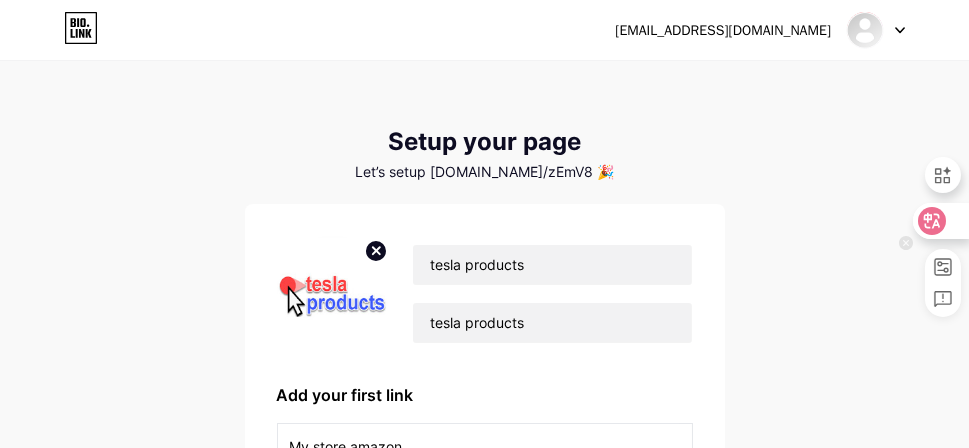 click 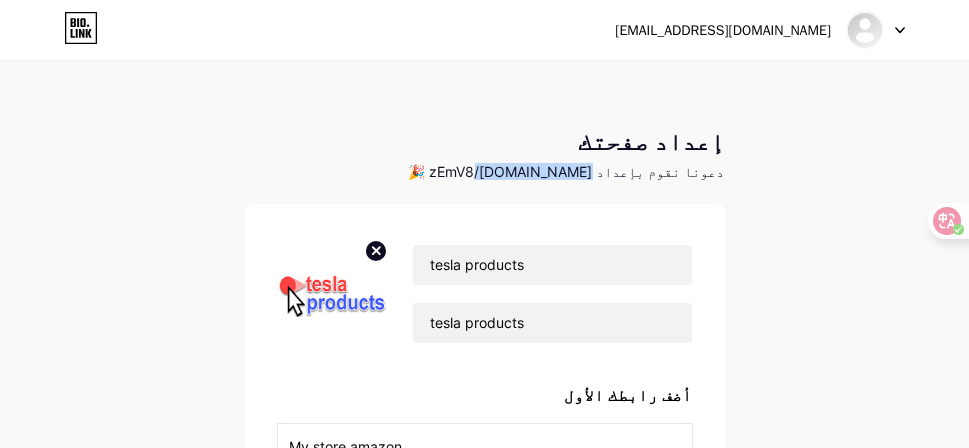 drag, startPoint x: 621, startPoint y: 172, endPoint x: 523, endPoint y: 171, distance: 98.005104 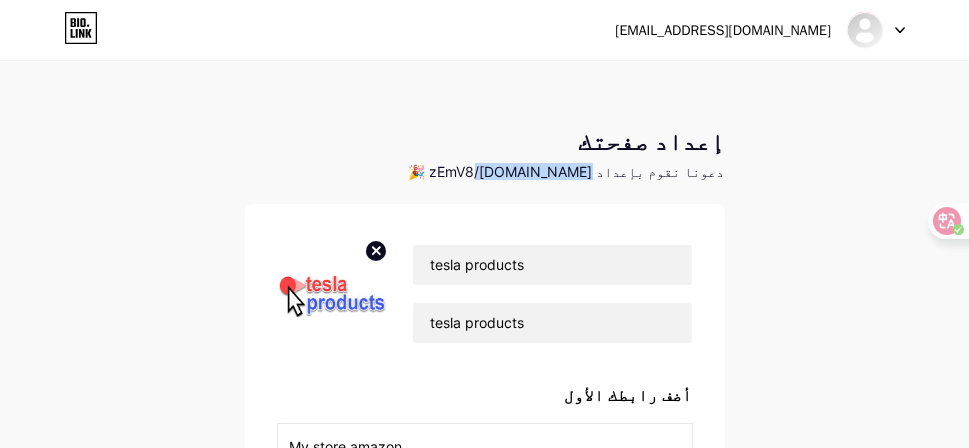click on "دعونا نقوم بإعداد bio.link/zEmV8 🎉" at bounding box center [567, 171] 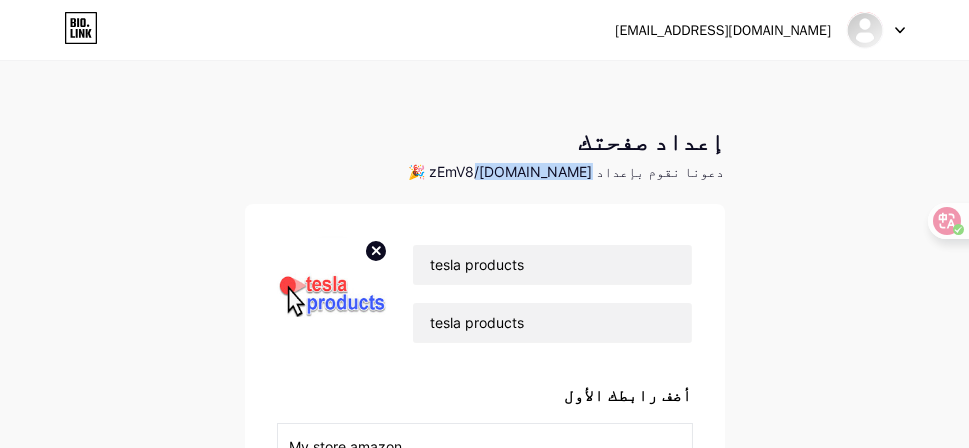 copy on "bio.link/zEmV8" 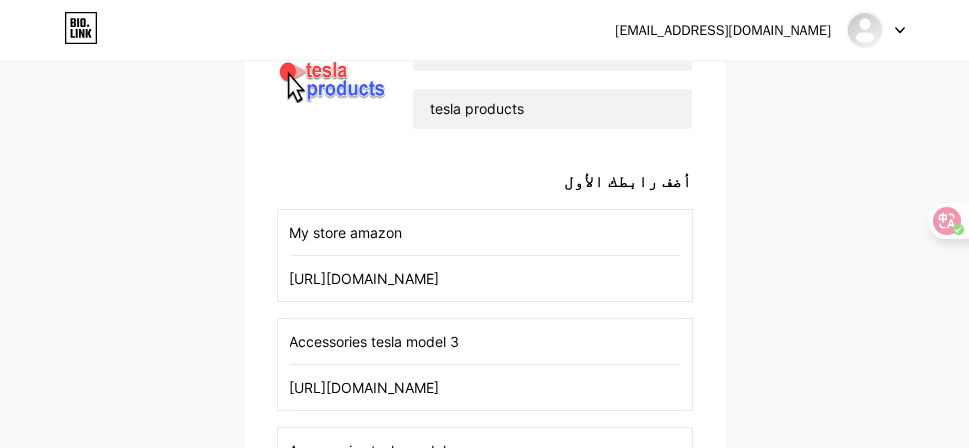 scroll, scrollTop: 240, scrollLeft: 0, axis: vertical 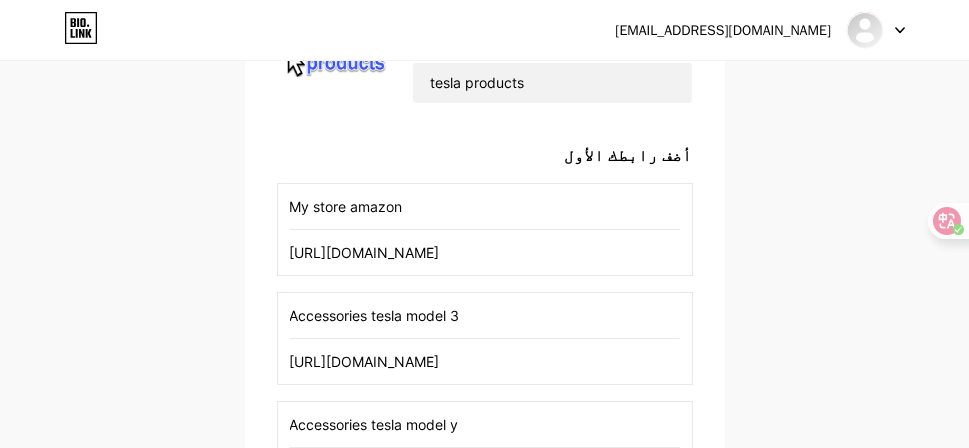 click on "أضف رابطك الأول" at bounding box center (485, 155) 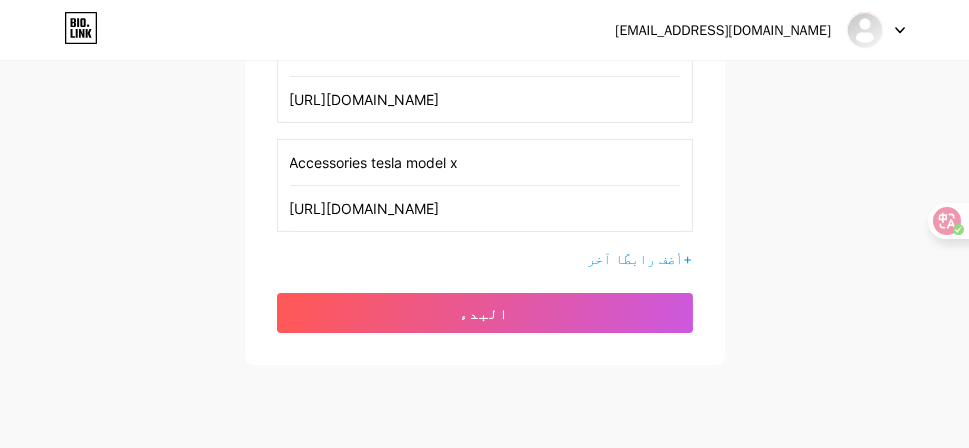 scroll, scrollTop: 640, scrollLeft: 0, axis: vertical 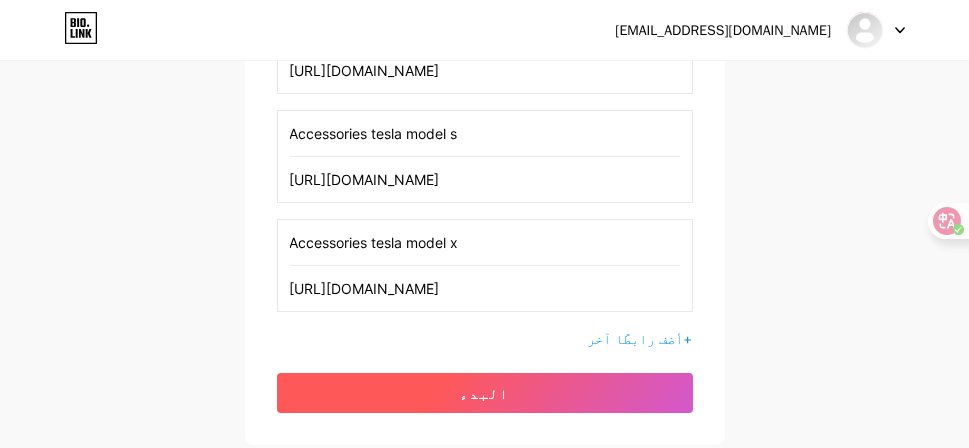 click on "البدء" at bounding box center (485, 393) 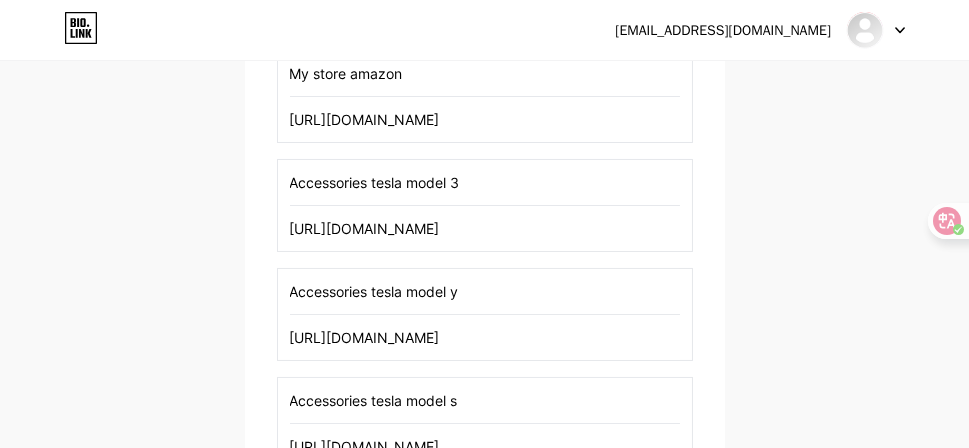 scroll, scrollTop: 0, scrollLeft: 0, axis: both 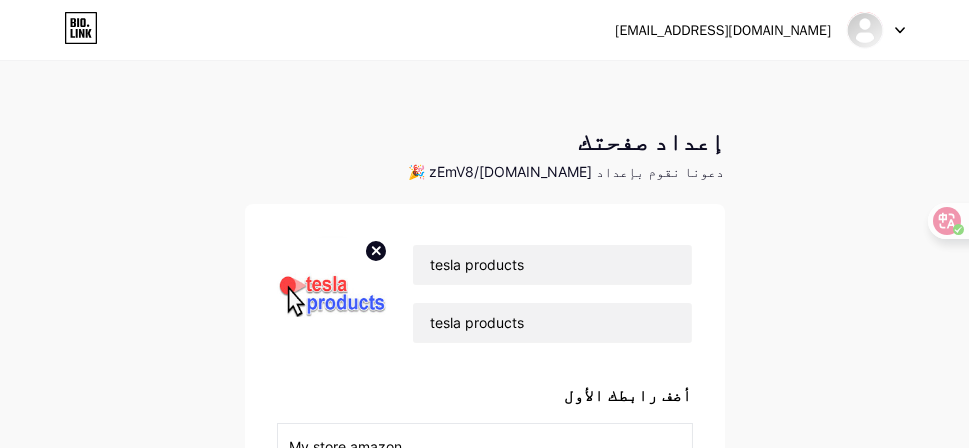click 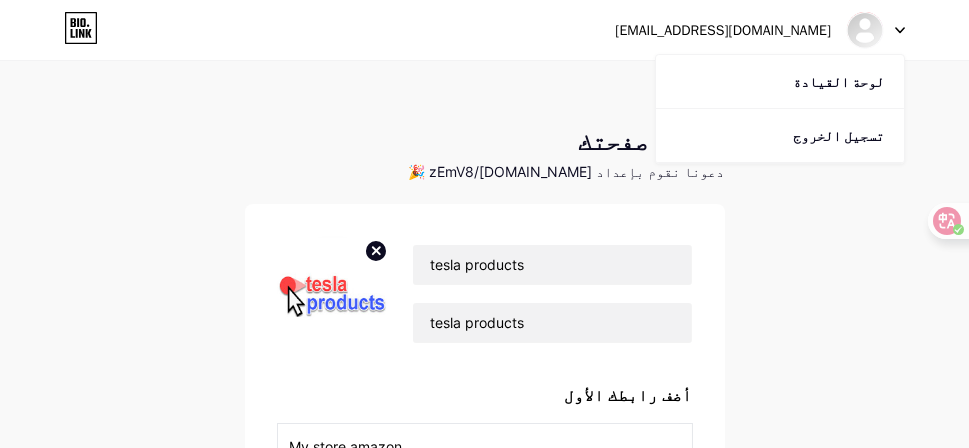click on "halta3lamhd@gmail.com           لوحة القيادة     تسجيل الخروج   إعداد صفحتك   دعونا نقوم بإعداد bio.link/zEmV8 🎉               tesla products     tesla products     أضف رابطك الأول   My store amazon   https://www.amazon.com/shop/hd   Accessories tesla model 3   https://amzn.to/3fXSkdC   Accessories tesla model y   https://amzn.to/2OMln7J   Accessories tesla model s   https://amzn.to/3hvsoq1   Accessories tesla model x   https://amzn.to/2E1JNYK       +  أضف رابطًا آخر     البدء" at bounding box center [484, 574] 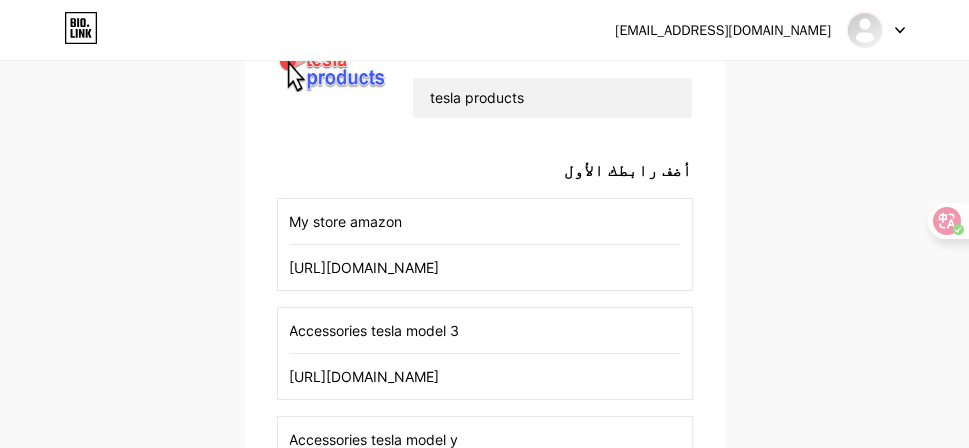 scroll, scrollTop: 320, scrollLeft: 0, axis: vertical 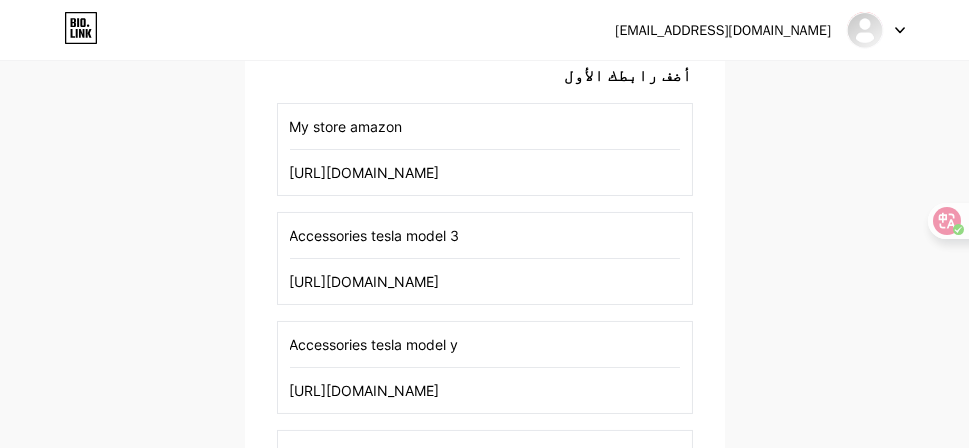 click on "https://amzn.to/3fXSkdC" at bounding box center [485, 281] 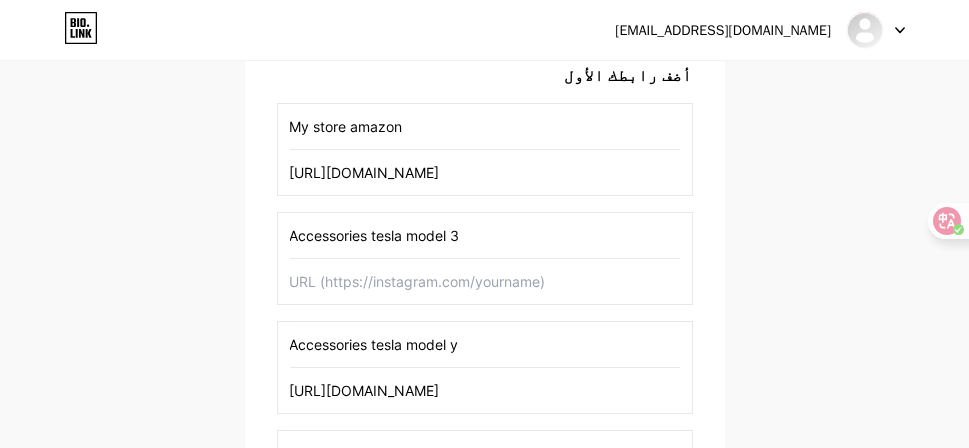 type 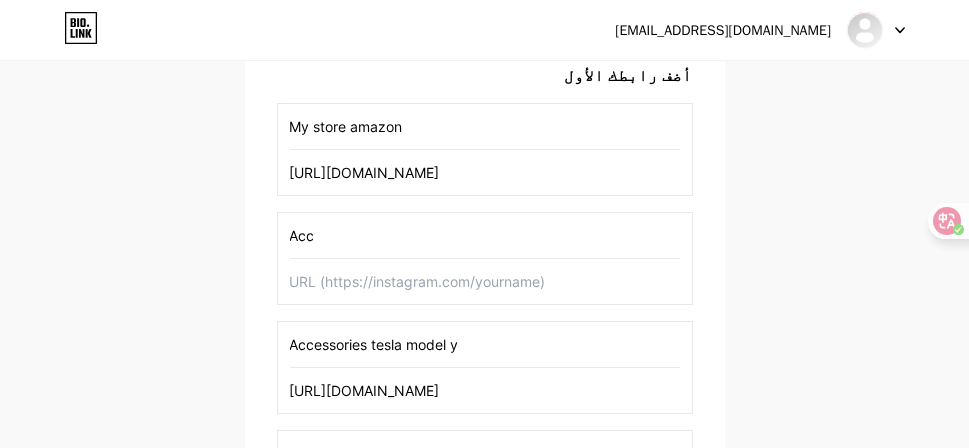 drag, startPoint x: 358, startPoint y: 233, endPoint x: 119, endPoint y: 230, distance: 239.01883 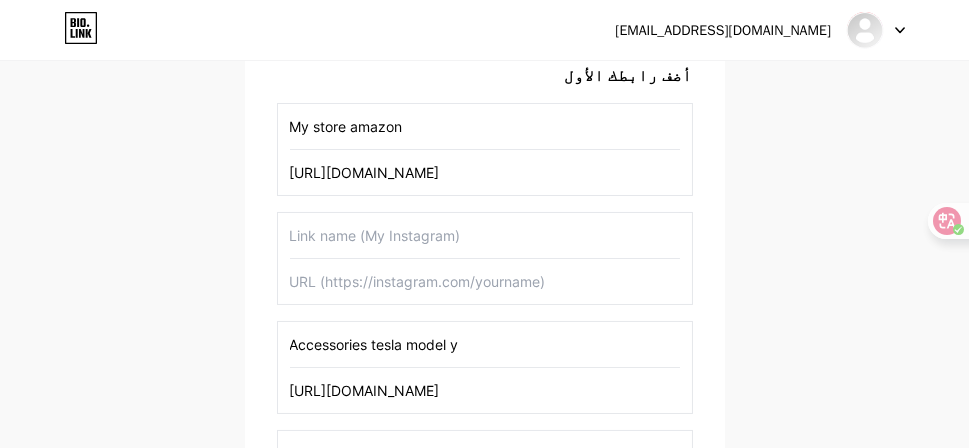 type 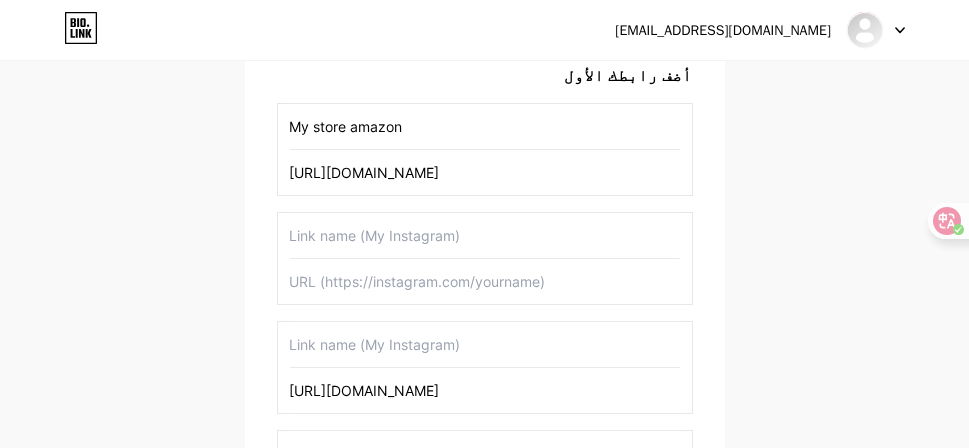 type 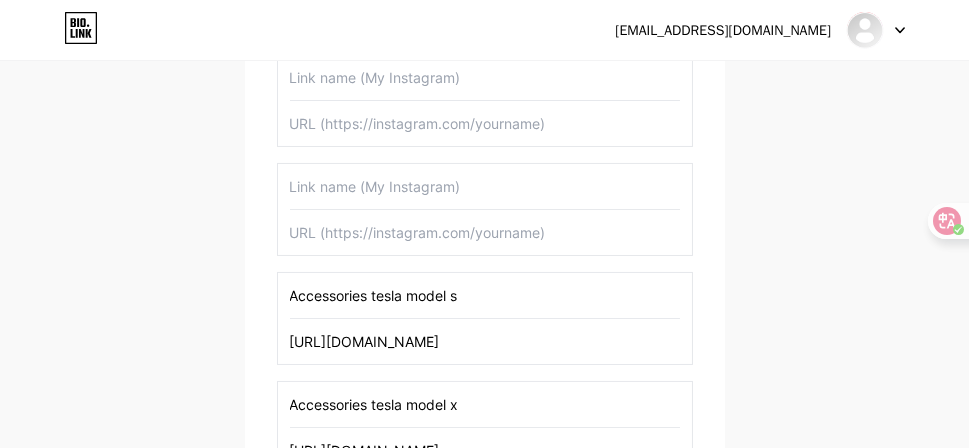 scroll, scrollTop: 480, scrollLeft: 0, axis: vertical 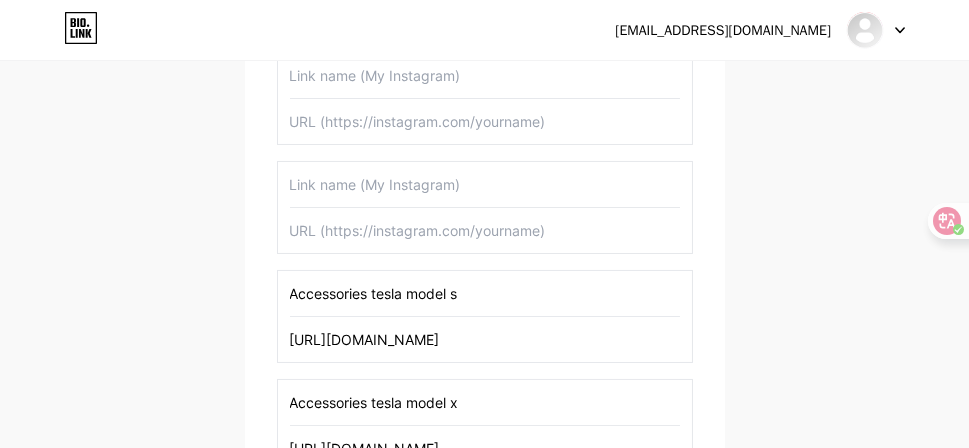 type 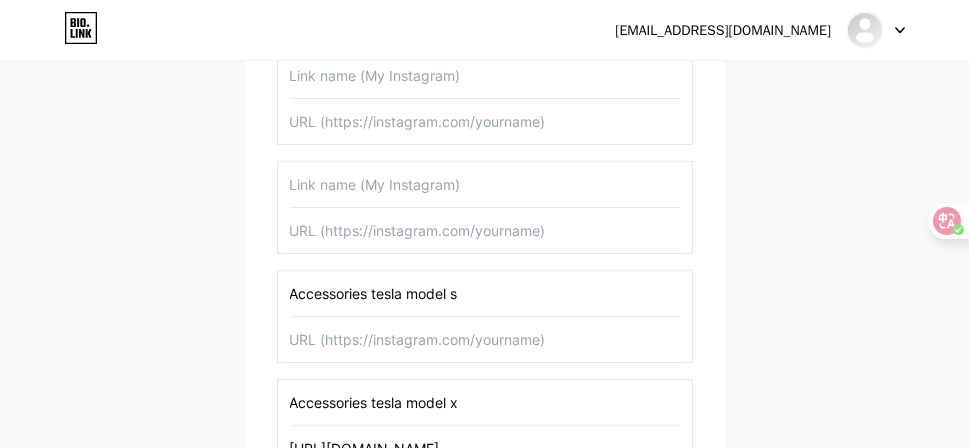 drag, startPoint x: 500, startPoint y: 338, endPoint x: 13, endPoint y: 335, distance: 487.00925 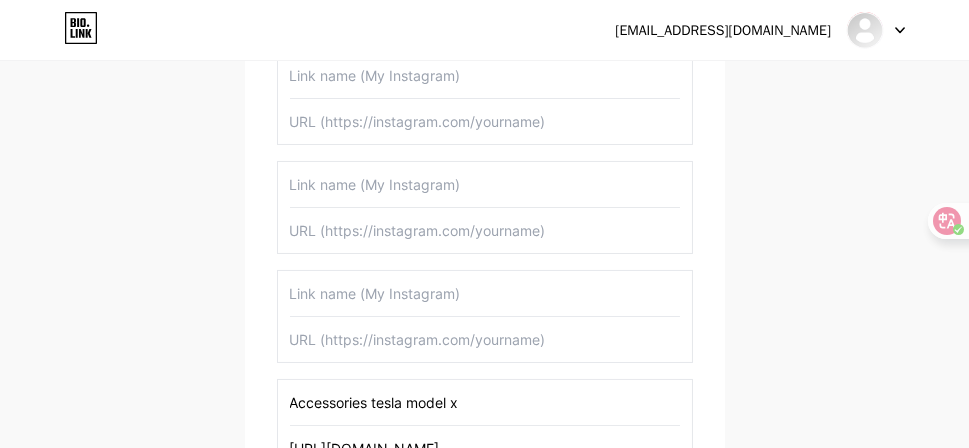 scroll, scrollTop: 640, scrollLeft: 0, axis: vertical 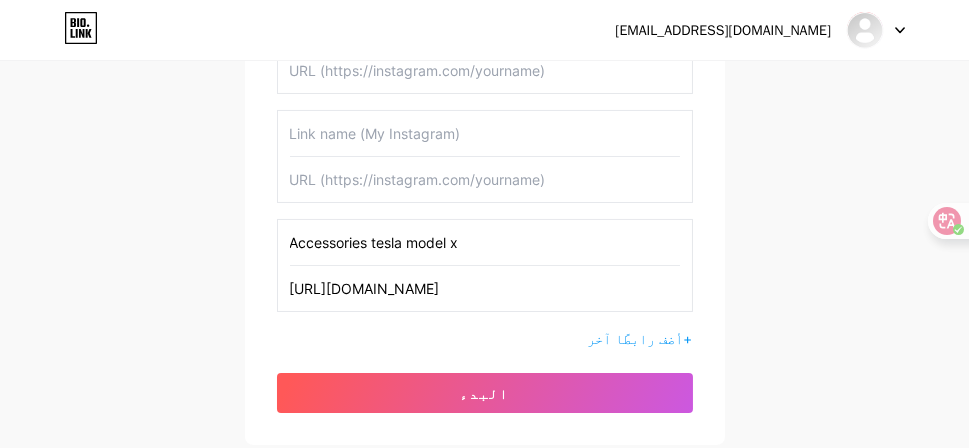 type 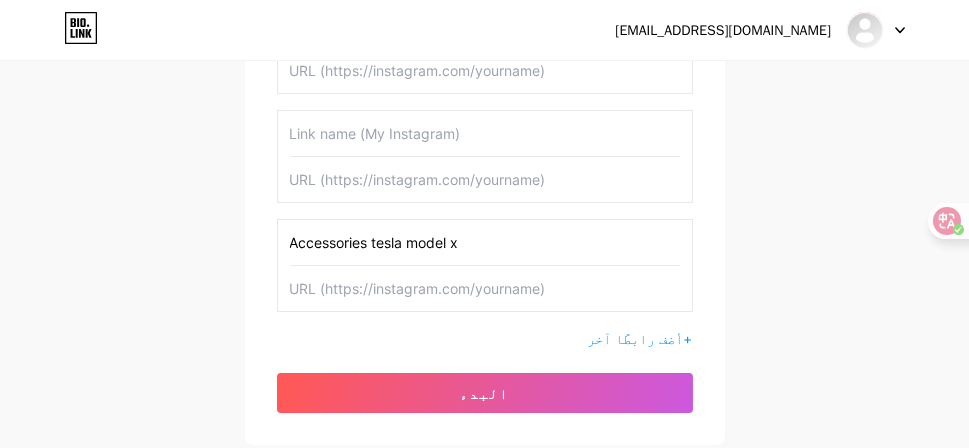type 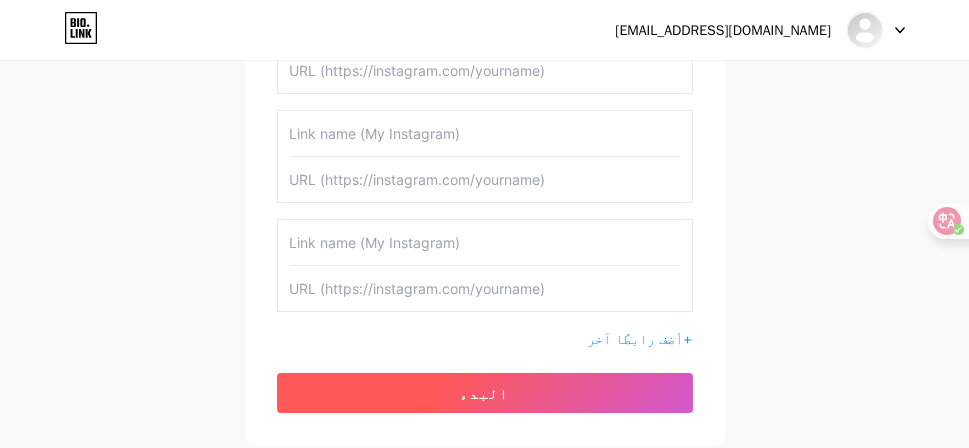type 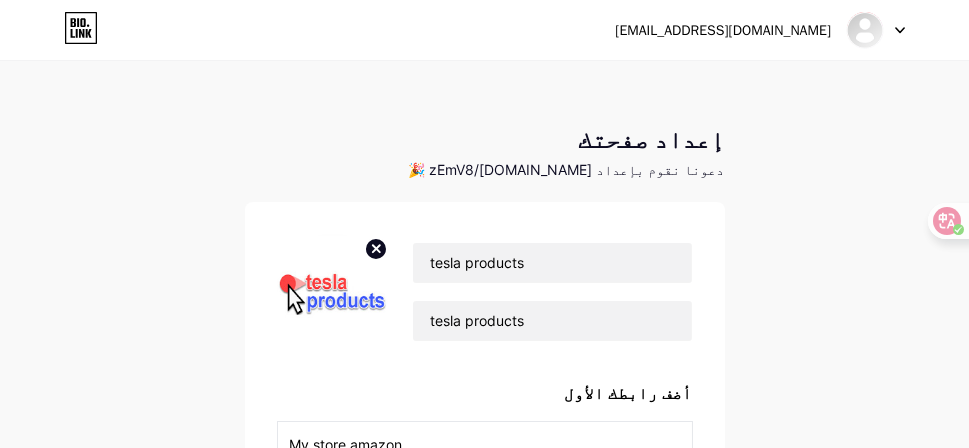 scroll, scrollTop: 0, scrollLeft: 0, axis: both 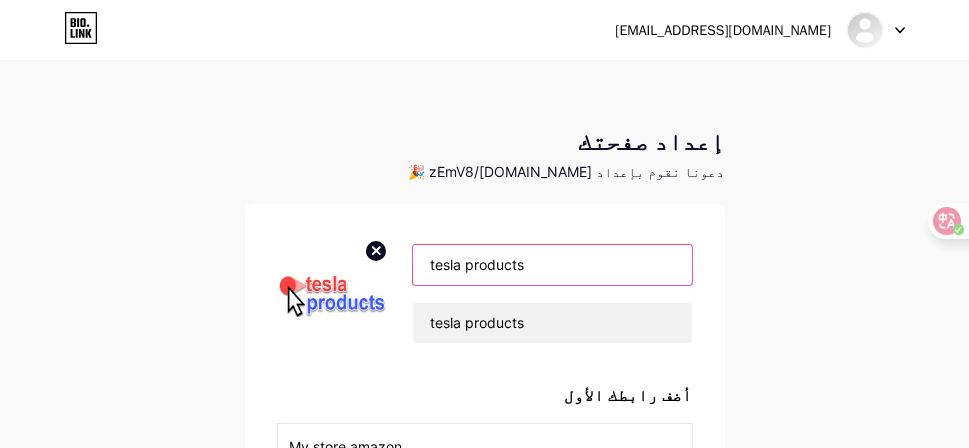click on "tesla products" at bounding box center (552, 265) 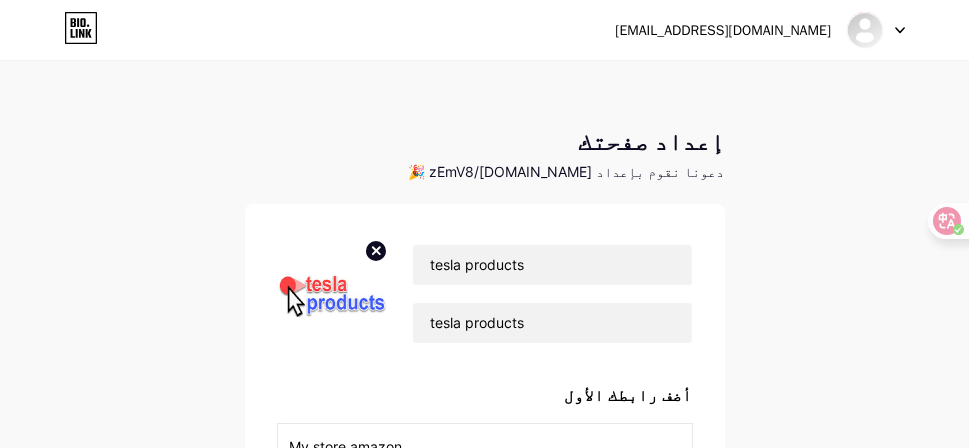 click at bounding box center (333, 293) 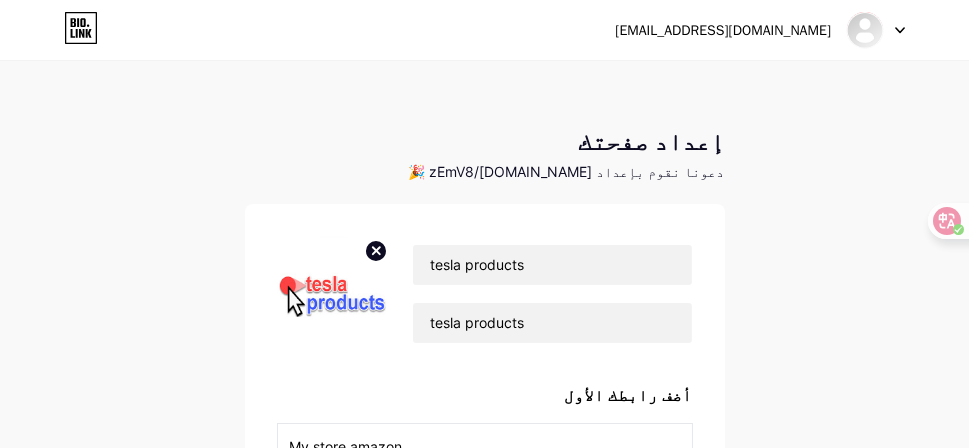 click at bounding box center (333, 293) 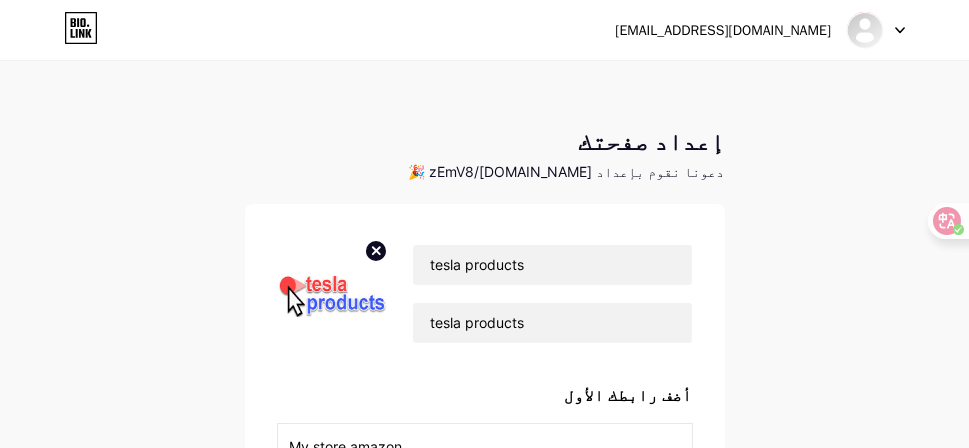 click 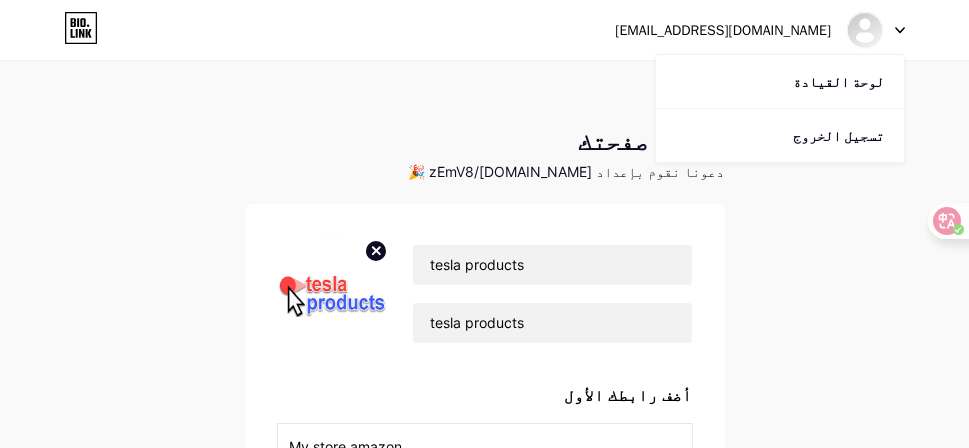 click 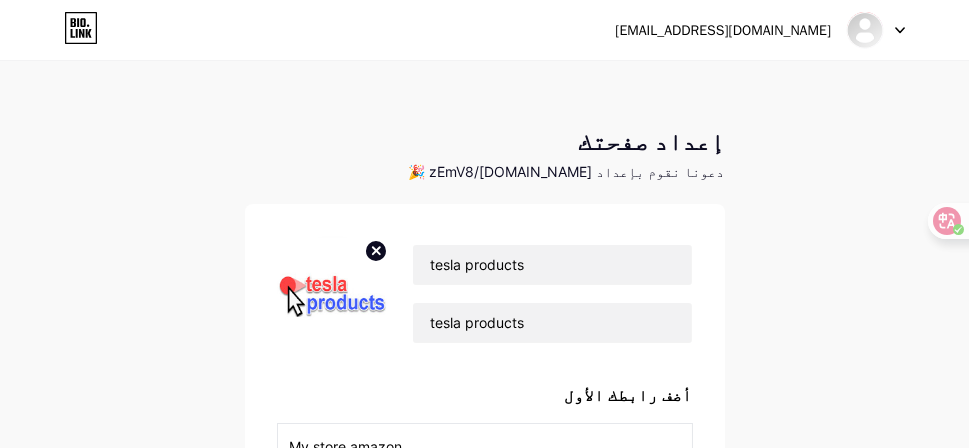 click on "halta3lamhd@gmail.com" at bounding box center (723, 30) 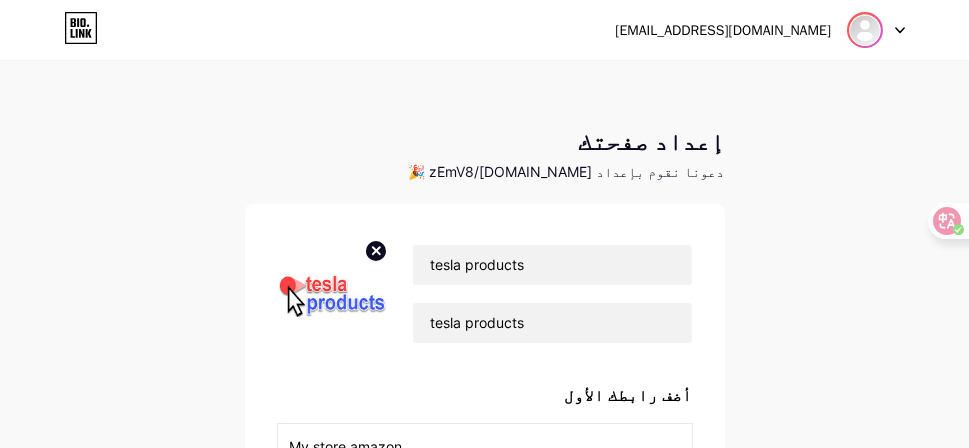 click at bounding box center [865, 30] 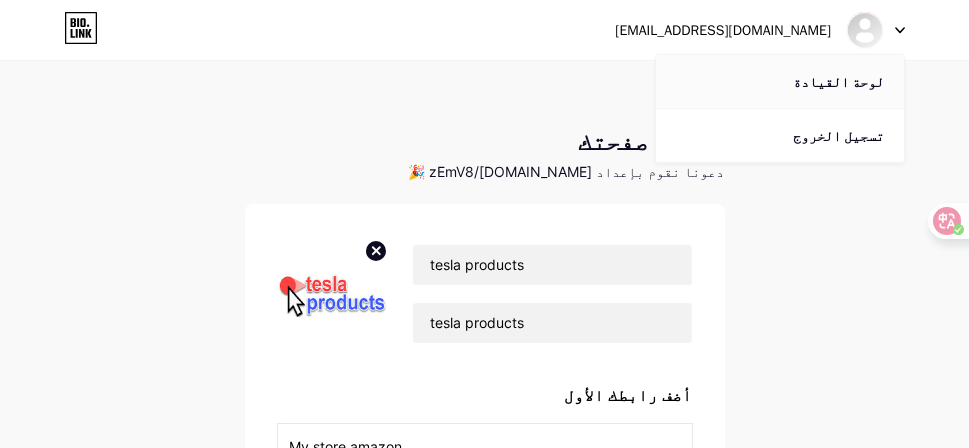 click on "لوحة القيادة" at bounding box center (838, 81) 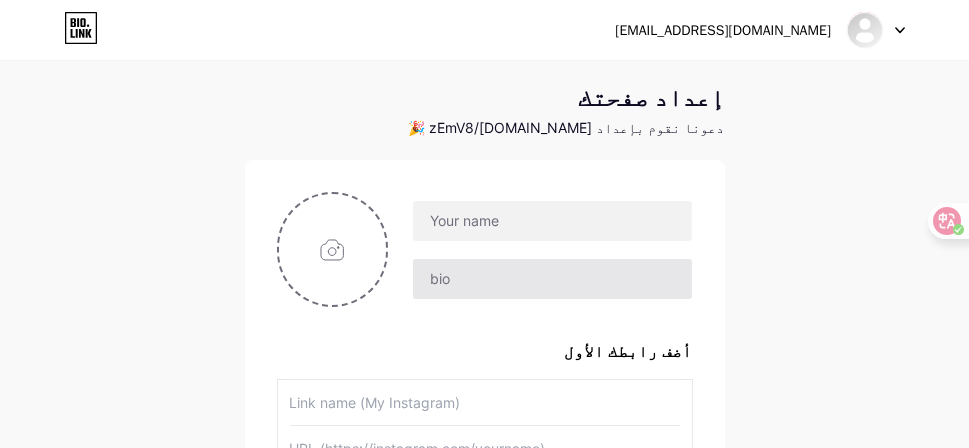 scroll, scrollTop: 0, scrollLeft: 0, axis: both 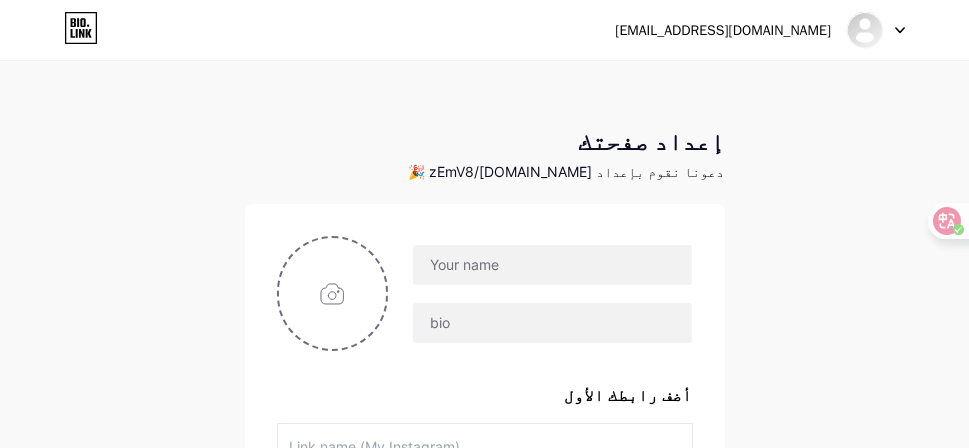 click 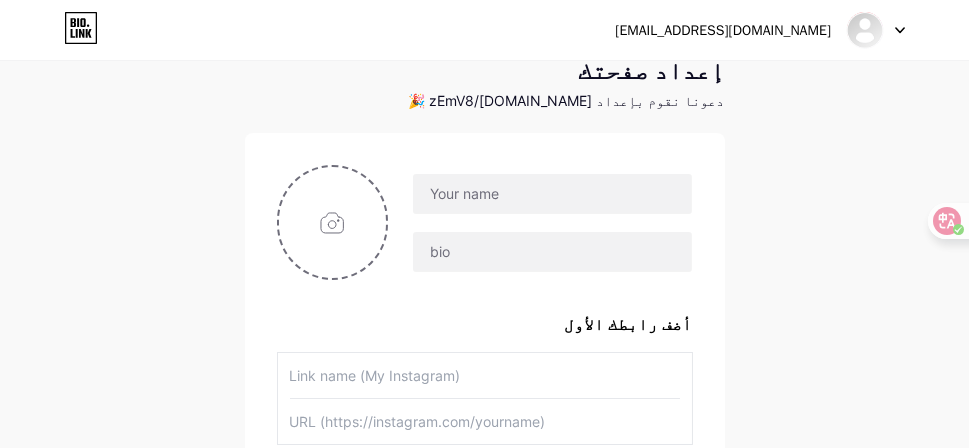 scroll, scrollTop: 160, scrollLeft: 0, axis: vertical 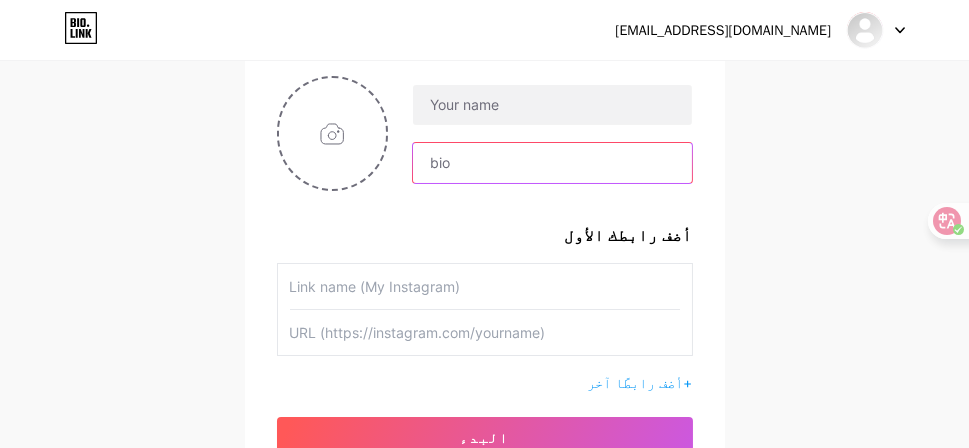 click at bounding box center [552, 163] 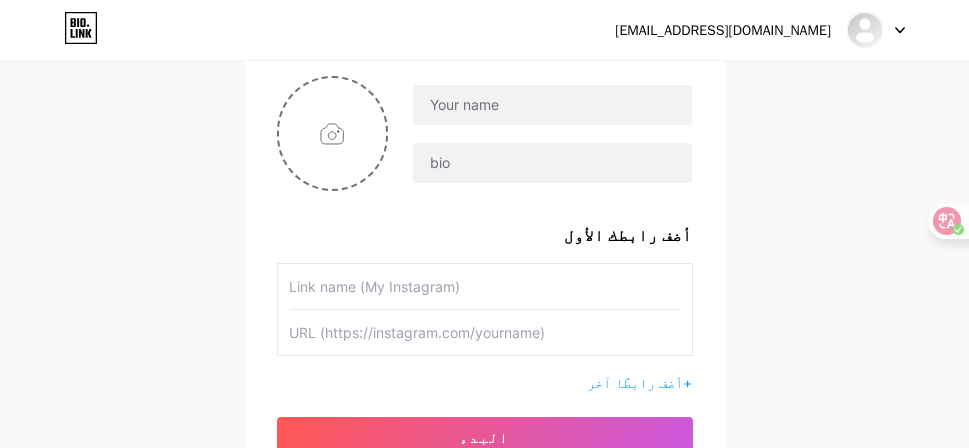click on "halta3lamhd@gmail.com           Dashboard     Logout   إعداد صفحتك   دعونا نقوم بإعداد bio.link/zEmV8 🎉                       أضف رابطك الأول           +  أضف رابطًا آخر     البدء" at bounding box center (484, 196) 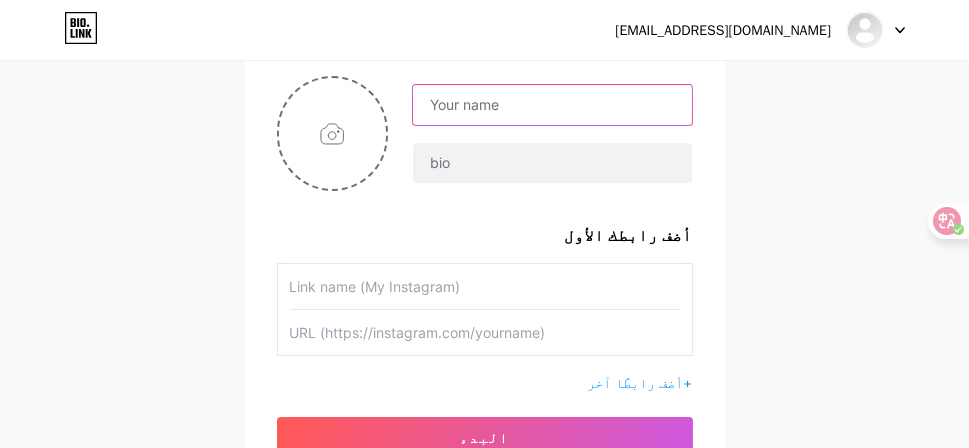click at bounding box center (552, 105) 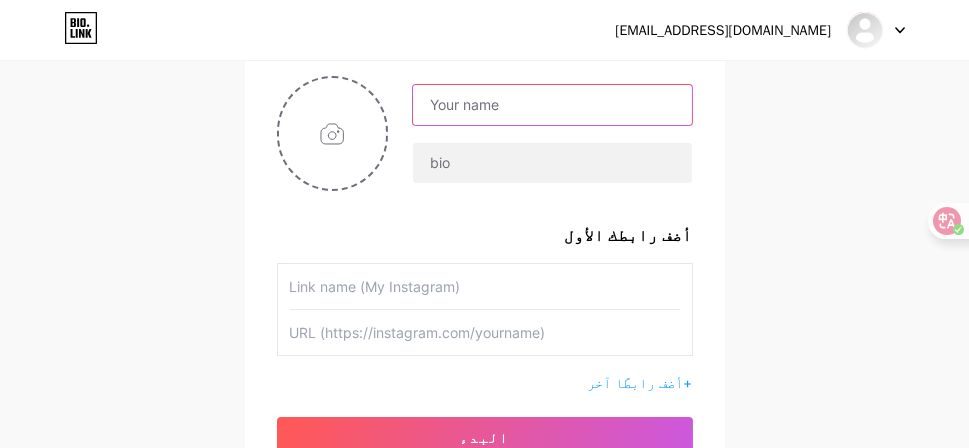 click at bounding box center (552, 105) 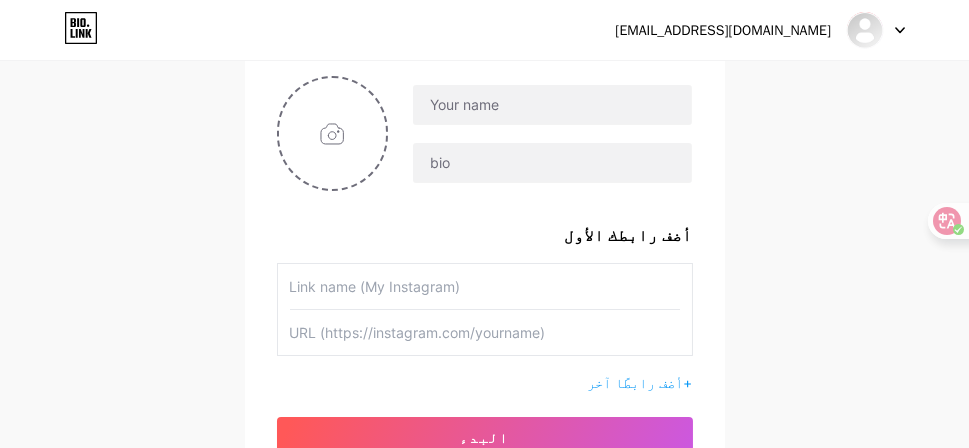 click on "halta3lamhd@gmail.com           Dashboard     Logout   إعداد صفحتك   دعونا نقوم بإعداد bio.link/zEmV8 🎉                       أضف رابطك الأول           +  أضف رابطًا آخر     البدء" at bounding box center [484, 196] 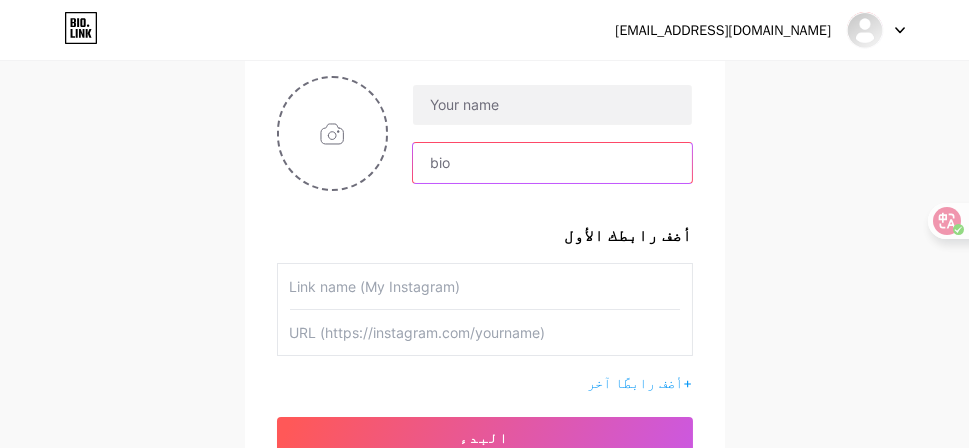 click at bounding box center (552, 163) 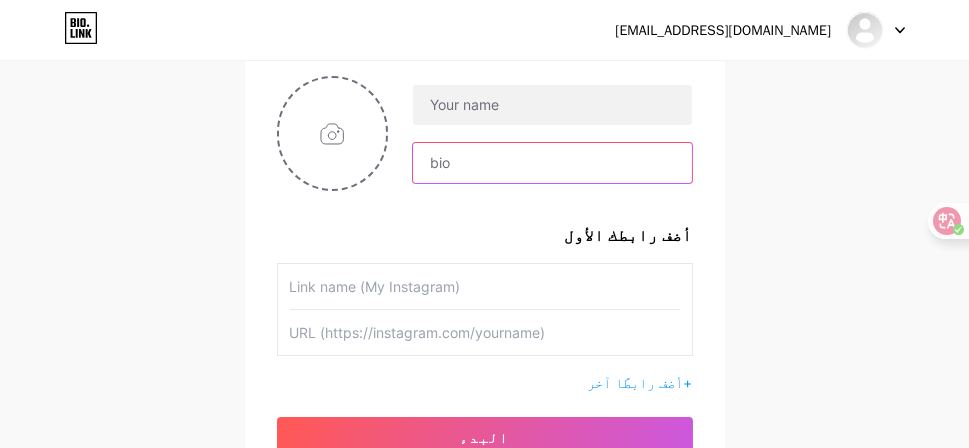 type on "tesla products" 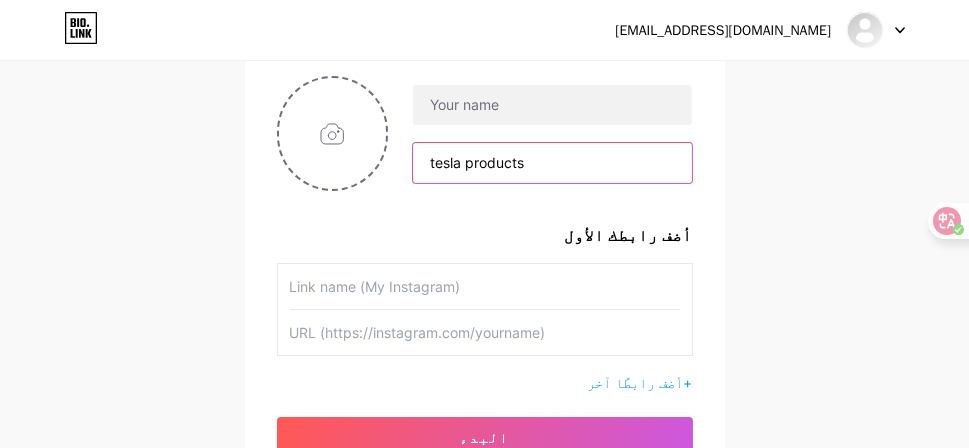 click on "tesla products" at bounding box center (552, 163) 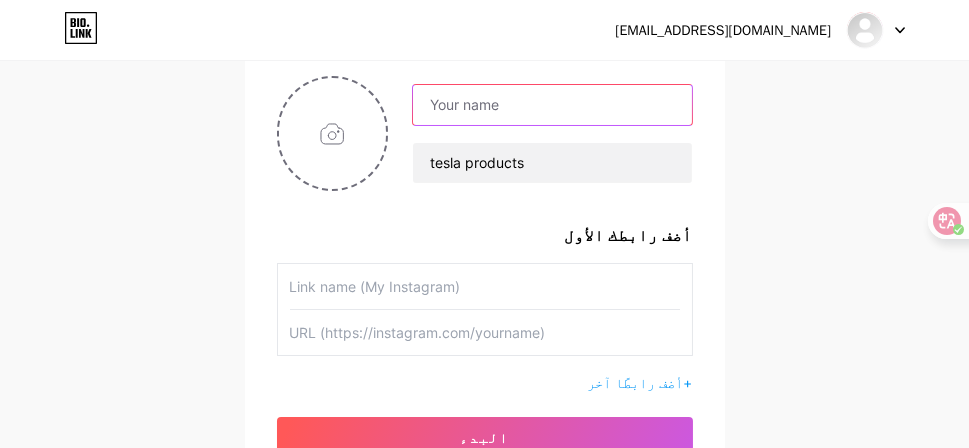 click at bounding box center (552, 105) 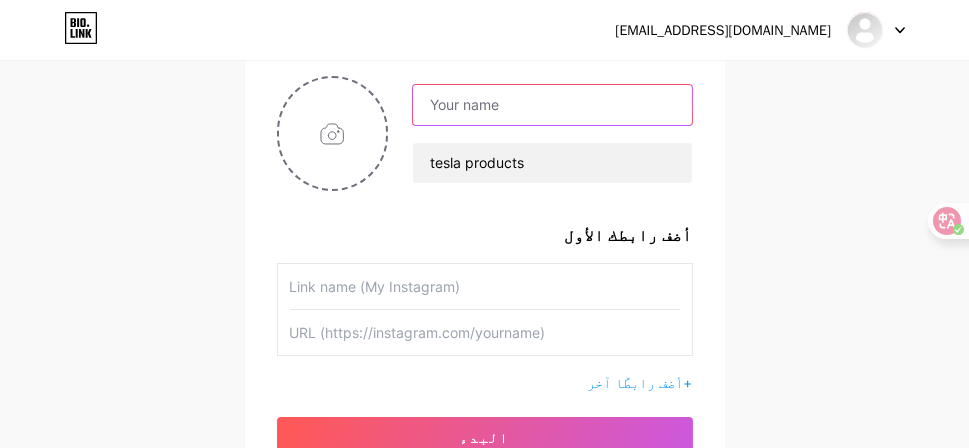 paste on "tesla products" 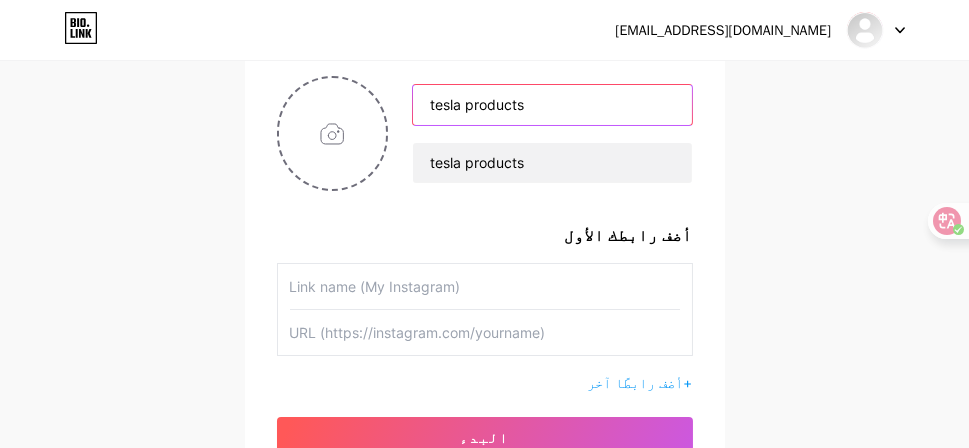 click on "tesla products" at bounding box center (552, 105) 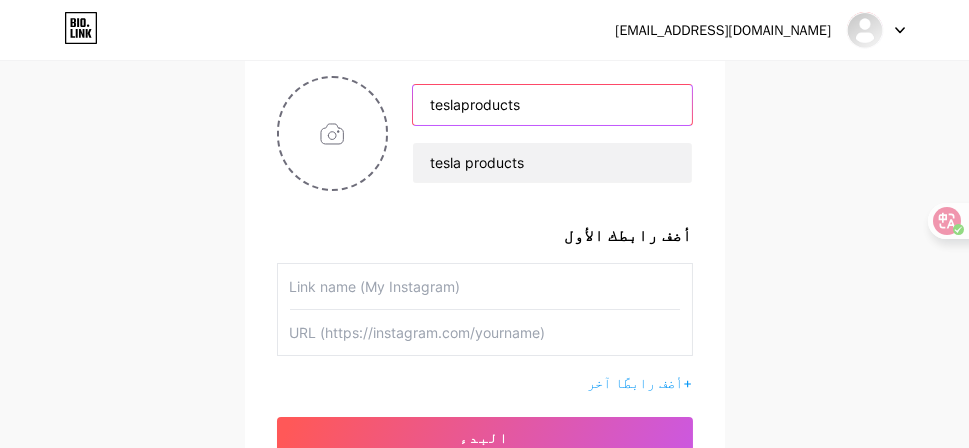 type on "teslaproducts" 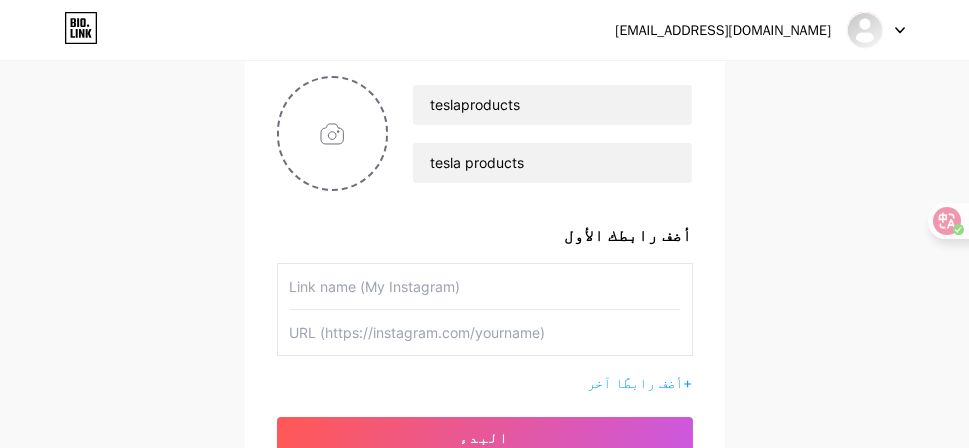 click on "halta3lamhd@gmail.com           Dashboard     Logout   إعداد صفحتك   دعونا نقوم بإعداد bio.link/zEmV8 🎉               teslaproducts     tesla products     أضف رابطك الأول           +  أضف رابطًا آخر     البدء" at bounding box center (484, 196) 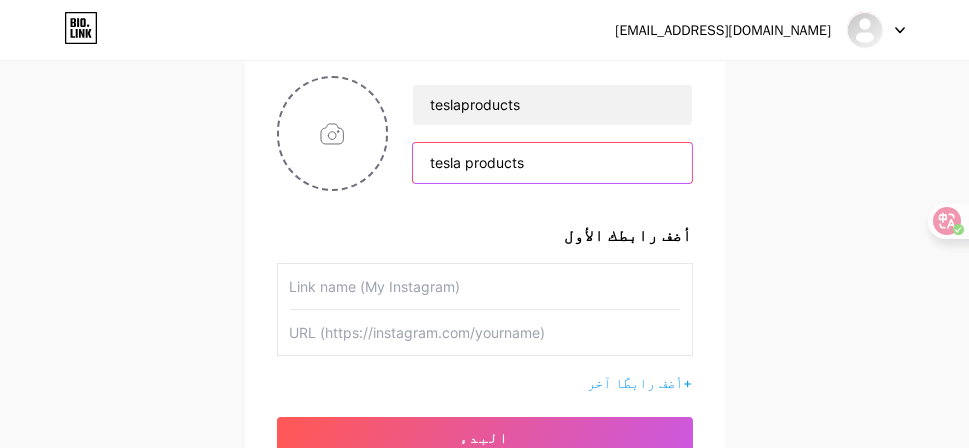 click on "tesla products" at bounding box center [552, 163] 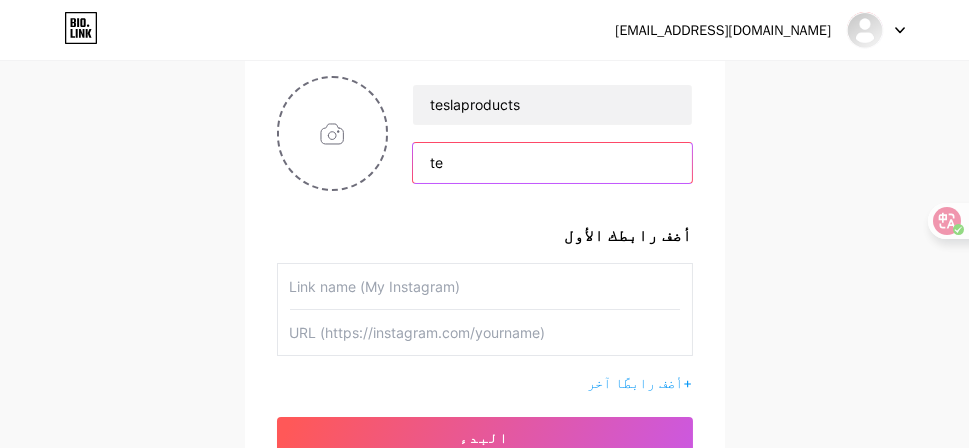 type on "t" 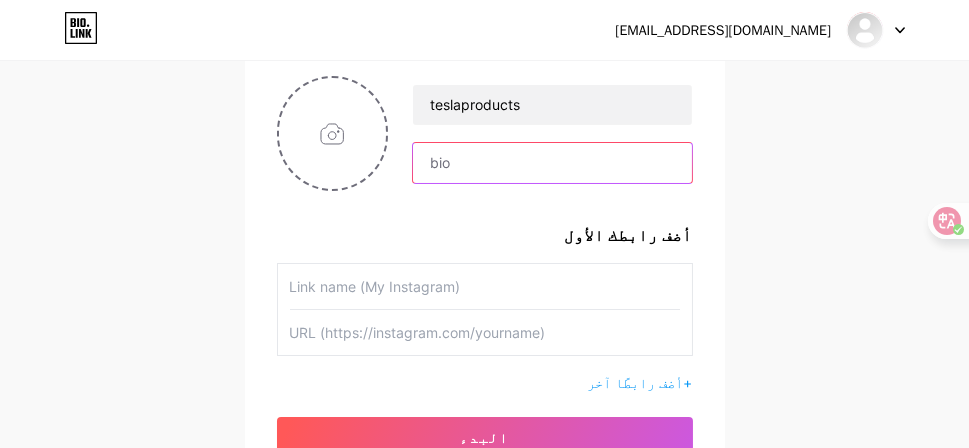 paste on "Tesla products is a site that specializes in offering various types of Tesla electric car accessories such as model 3,model s,model x,model y" 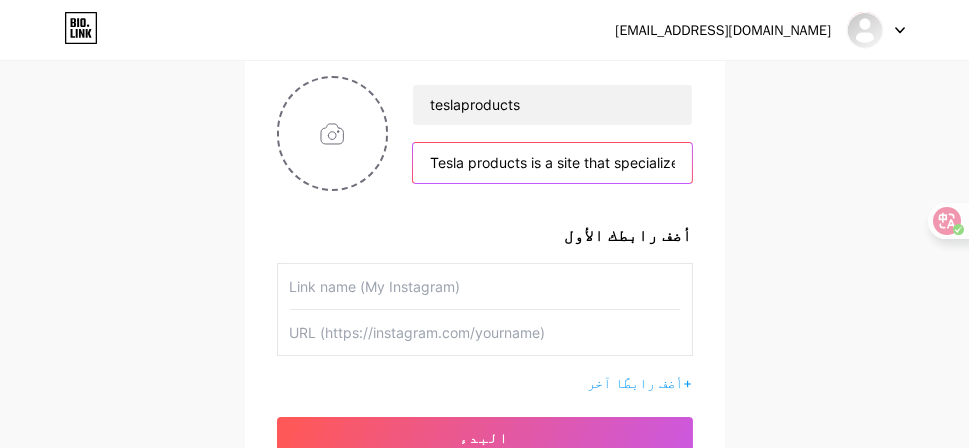 scroll, scrollTop: 0, scrollLeft: 672, axis: horizontal 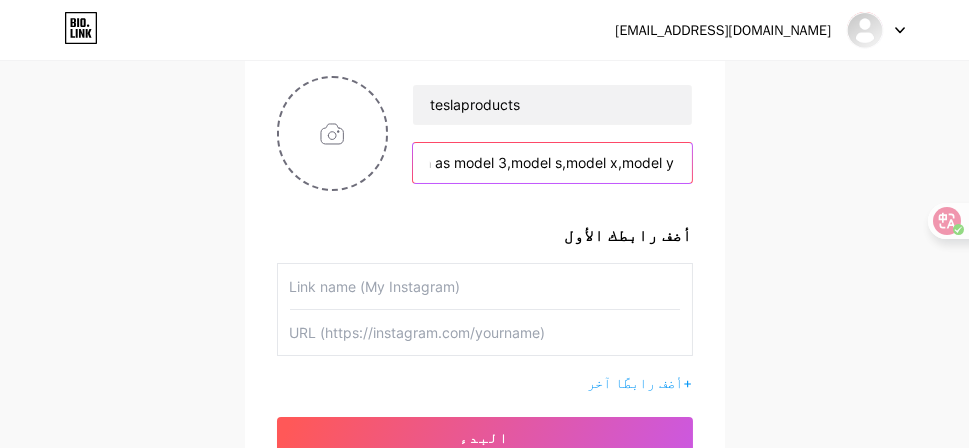 type on "Tesla products is a site that specializes in offering various types of Tesla electric car accessories such as model 3,model s,model x,model y" 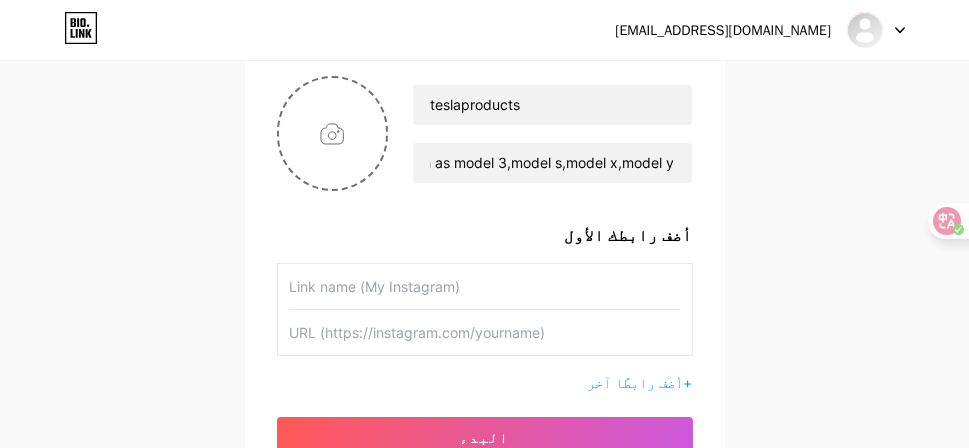 scroll, scrollTop: 0, scrollLeft: 0, axis: both 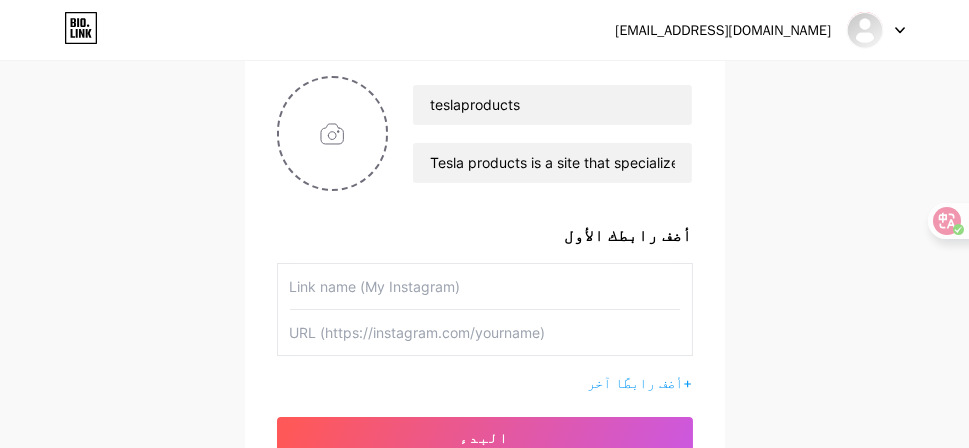 click on "halta3lamhd@gmail.com           Dashboard     Logout   إعداد صفحتك   دعونا نقوم بإعداد bio.link/zEmV8 🎉               teslaproducts     Tesla products is a site that specializes in offering various types of Tesla electric car accessories such as model 3,model s,model x,model y     أضف رابطك الأول           +  أضف رابطًا آخر     البدء" at bounding box center (484, 196) 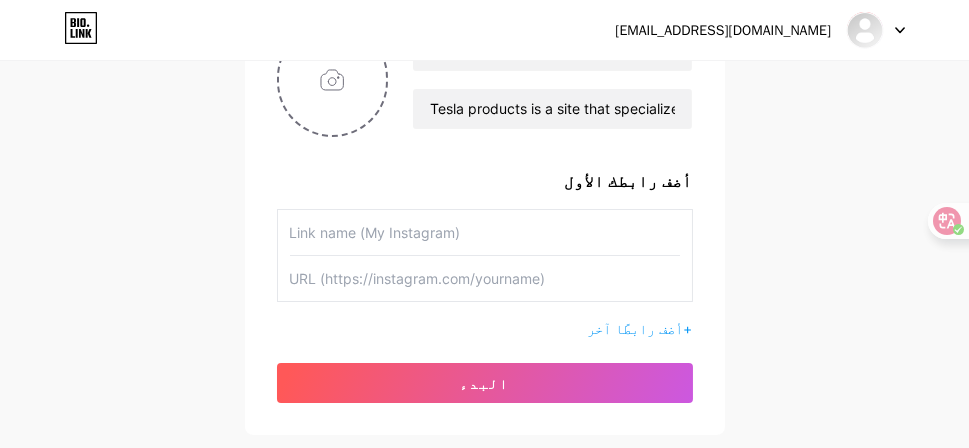 scroll, scrollTop: 240, scrollLeft: 0, axis: vertical 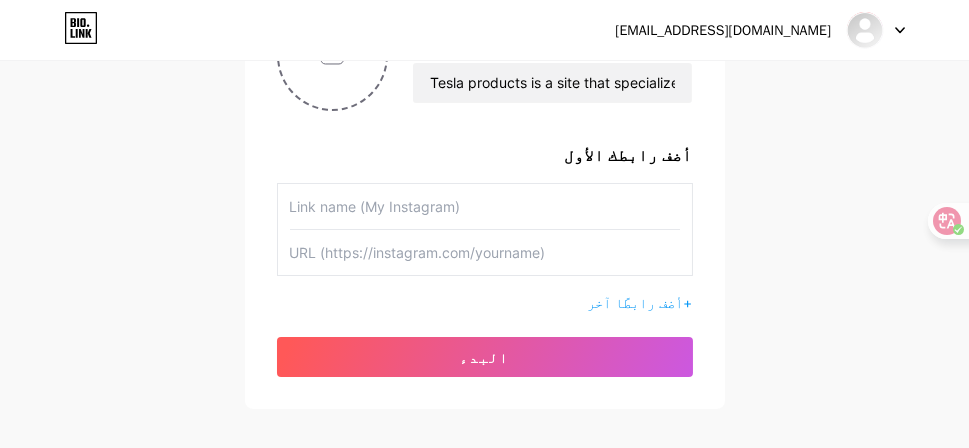 click at bounding box center (485, 252) 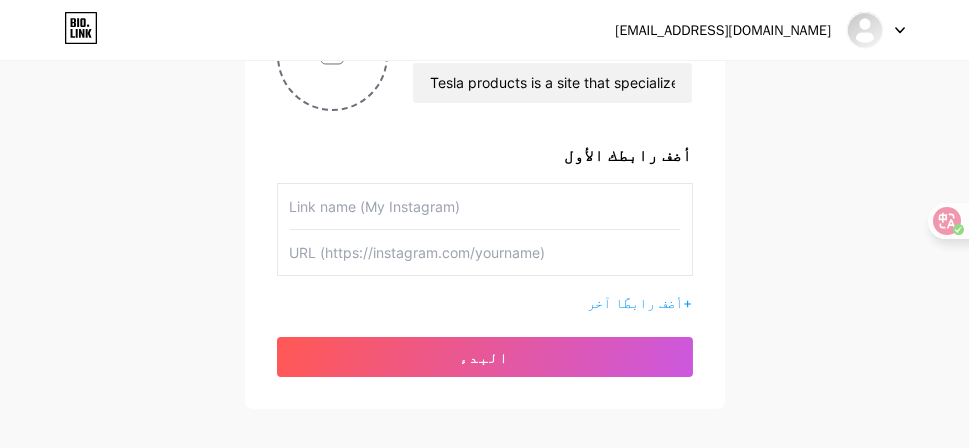 paste on "https://www.instagram.com/teslaproducts" 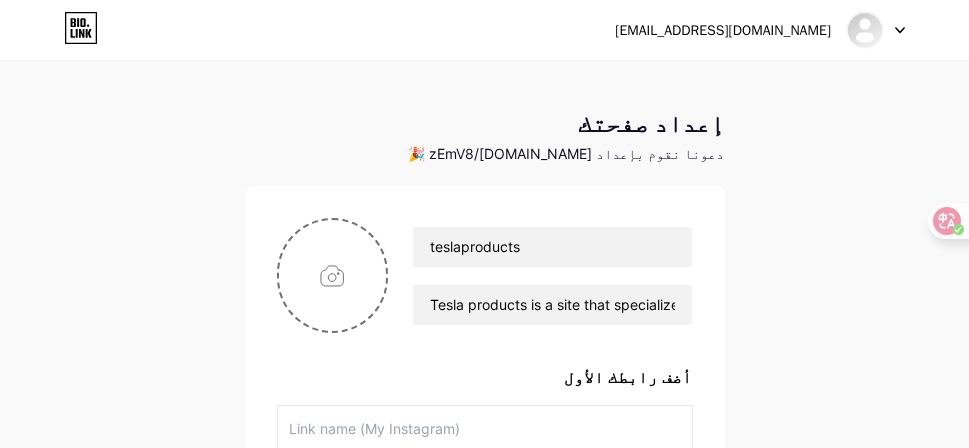 scroll, scrollTop: 0, scrollLeft: 0, axis: both 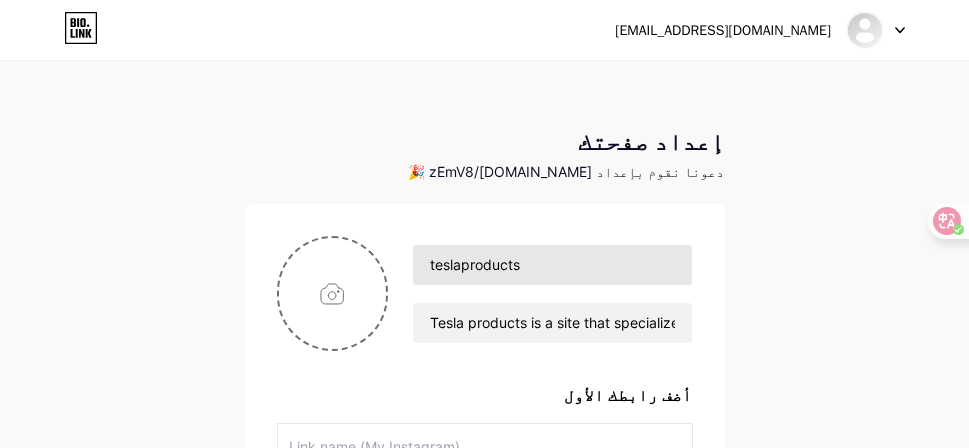 type on "https://www.instagram.com/teslaproducts" 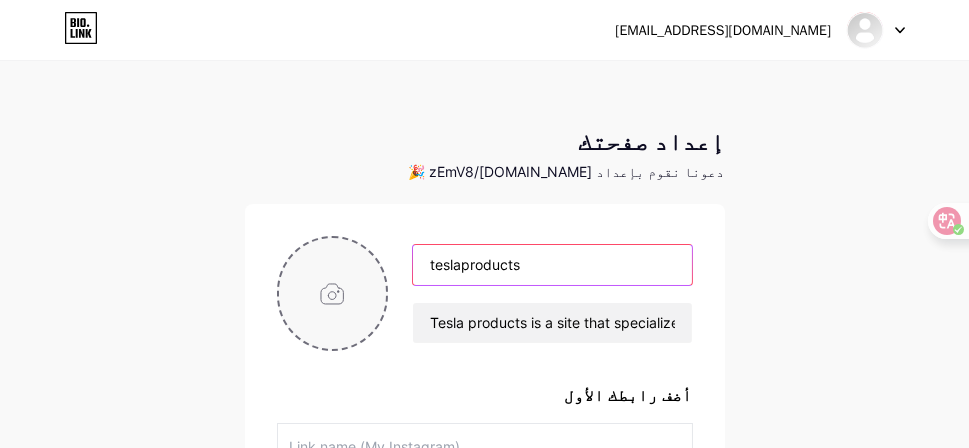 drag, startPoint x: 541, startPoint y: 269, endPoint x: 382, endPoint y: 273, distance: 159.05031 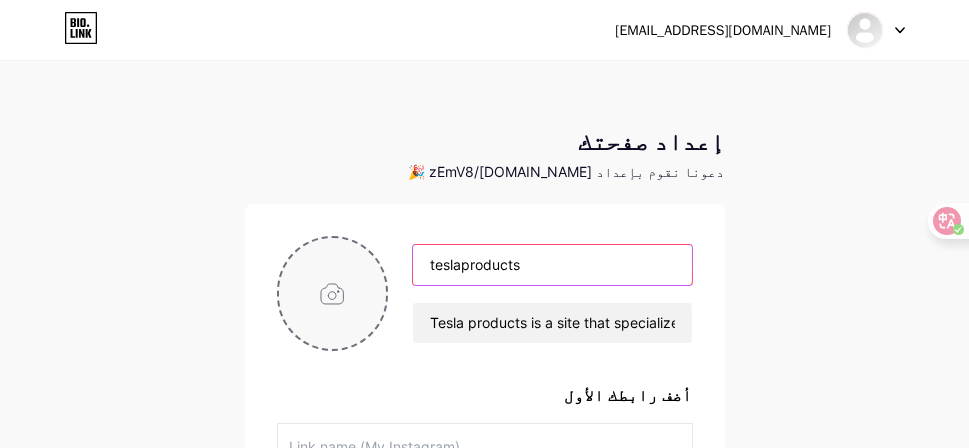 click on "teslaproducts     Tesla products is a site that specializes in offering various types of Tesla electric car accessories such as model 3,model s,model x,model y" at bounding box center [485, 293] 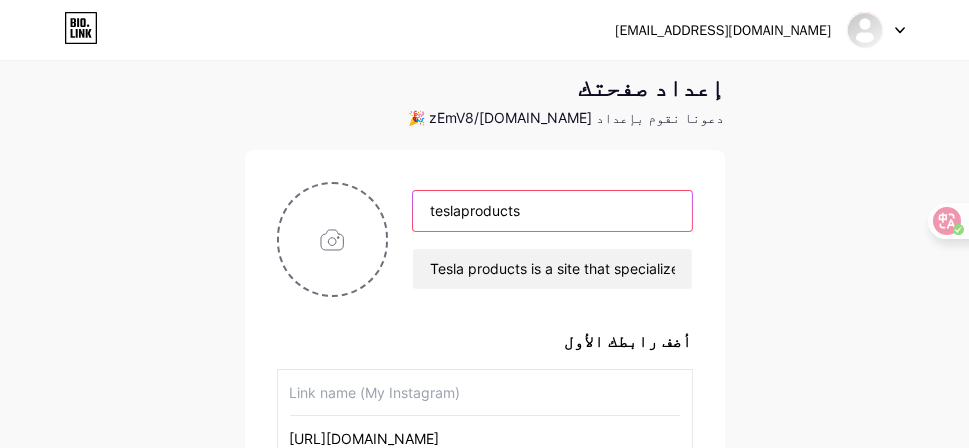 scroll, scrollTop: 160, scrollLeft: 0, axis: vertical 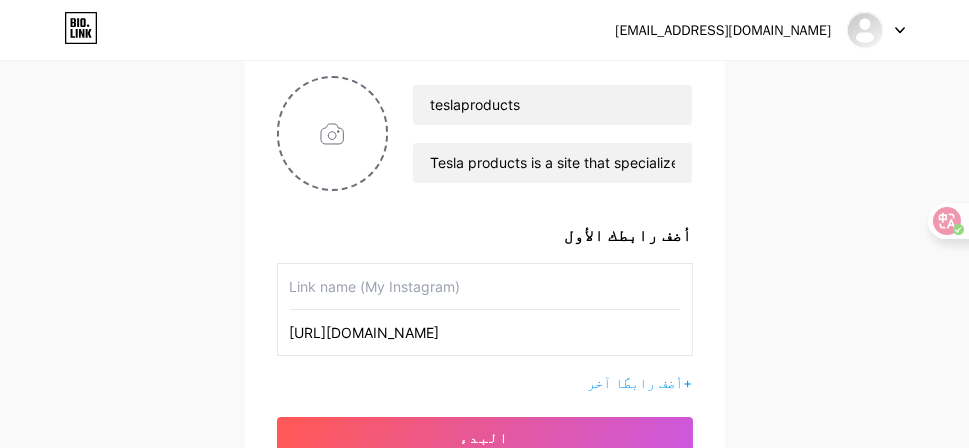 click at bounding box center [485, 286] 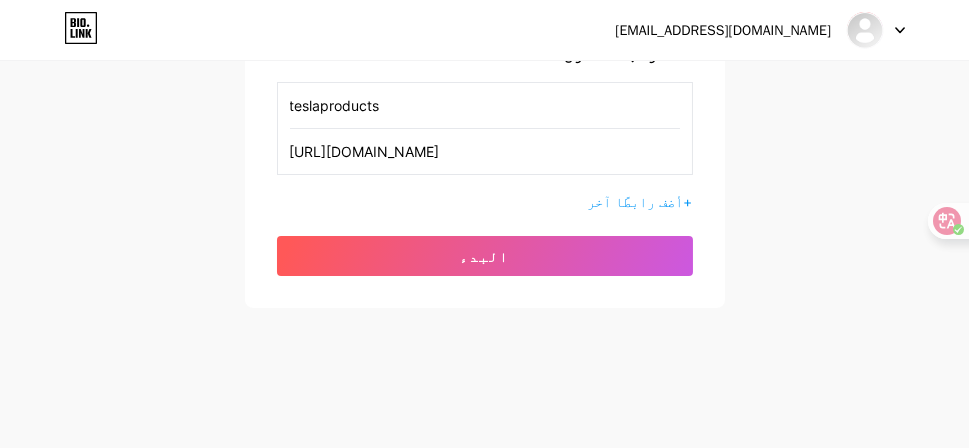 scroll, scrollTop: 343, scrollLeft: 0, axis: vertical 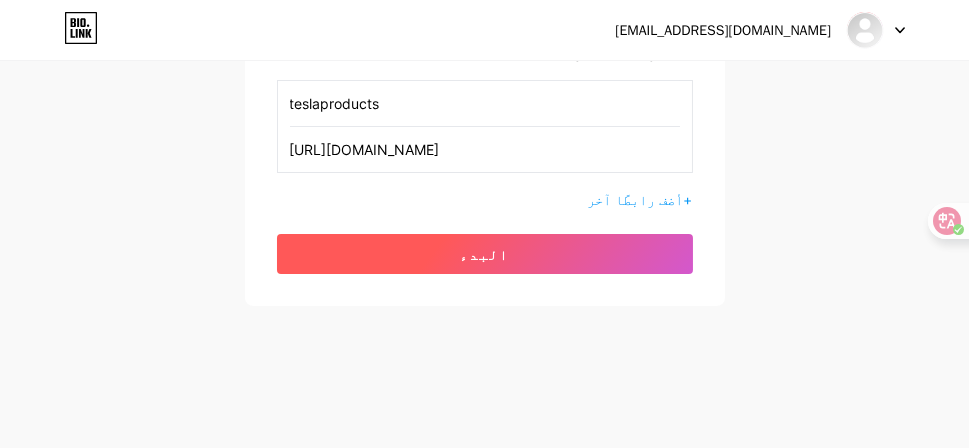 type on "teslaproducts" 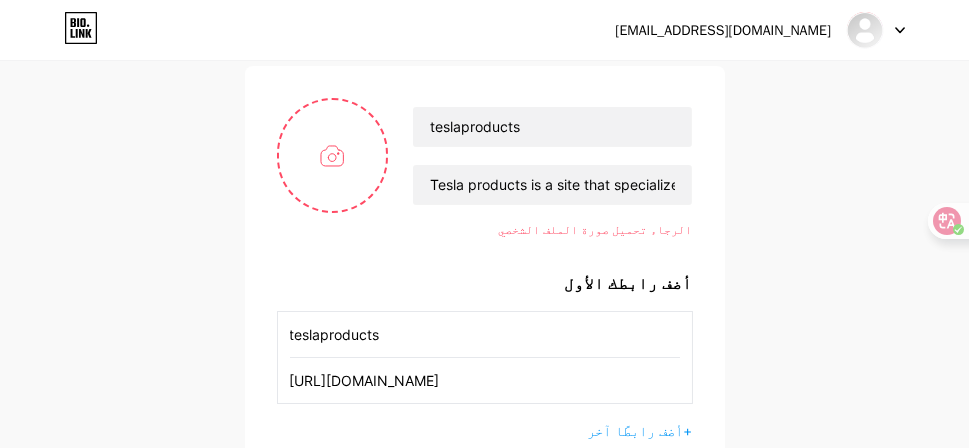scroll, scrollTop: 103, scrollLeft: 0, axis: vertical 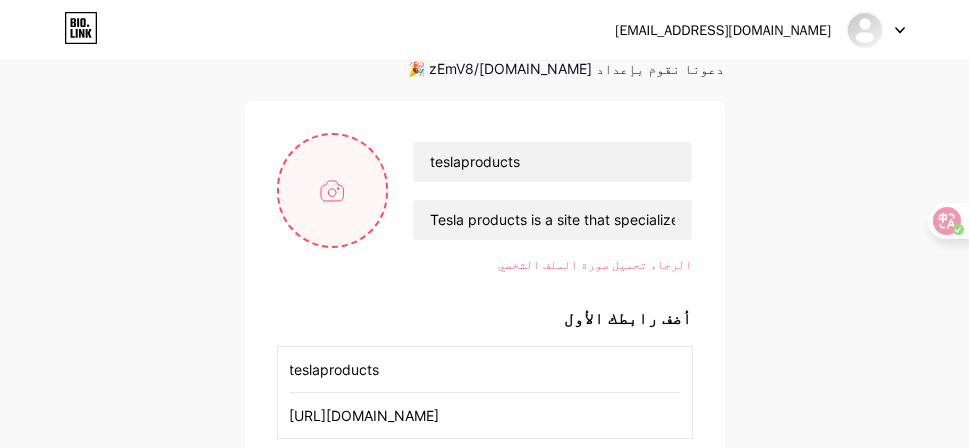 click at bounding box center (333, 190) 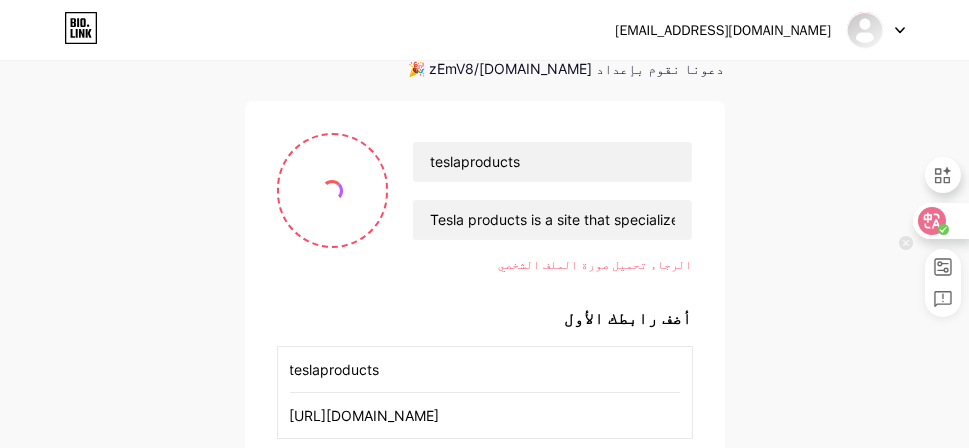 click 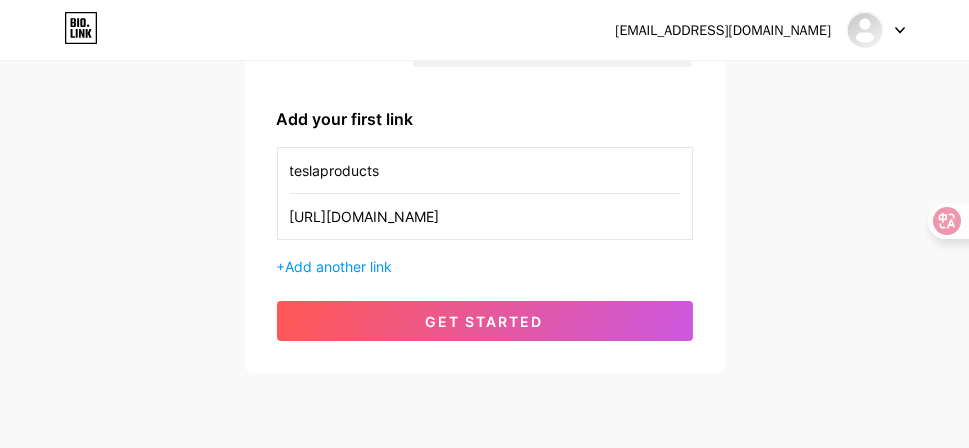 scroll, scrollTop: 343, scrollLeft: 0, axis: vertical 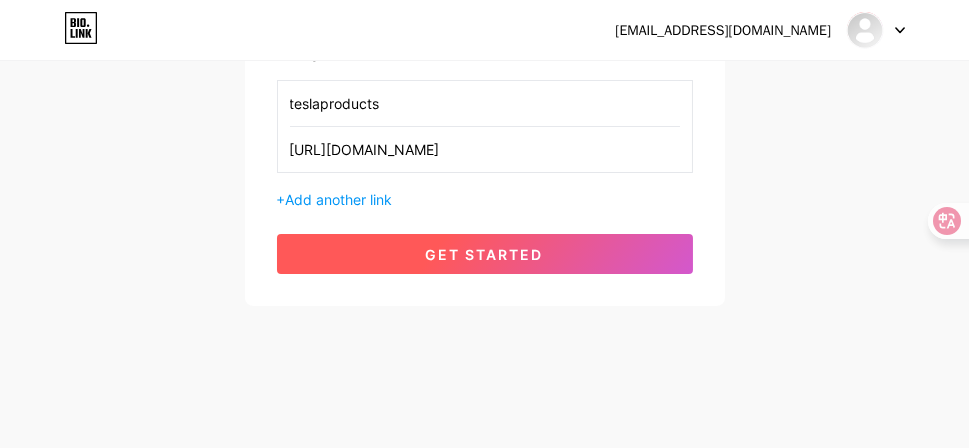 click on "get started" at bounding box center (485, 254) 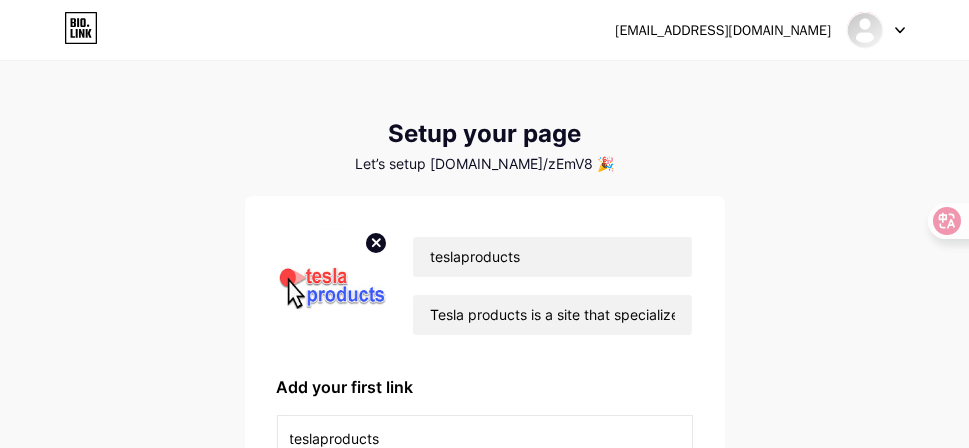 scroll, scrollTop: 0, scrollLeft: 0, axis: both 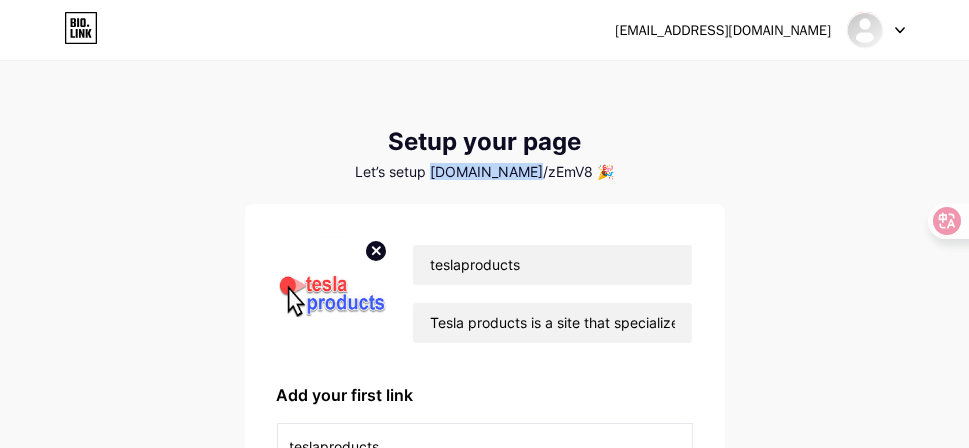 drag, startPoint x: 462, startPoint y: 170, endPoint x: 553, endPoint y: 168, distance: 91.02197 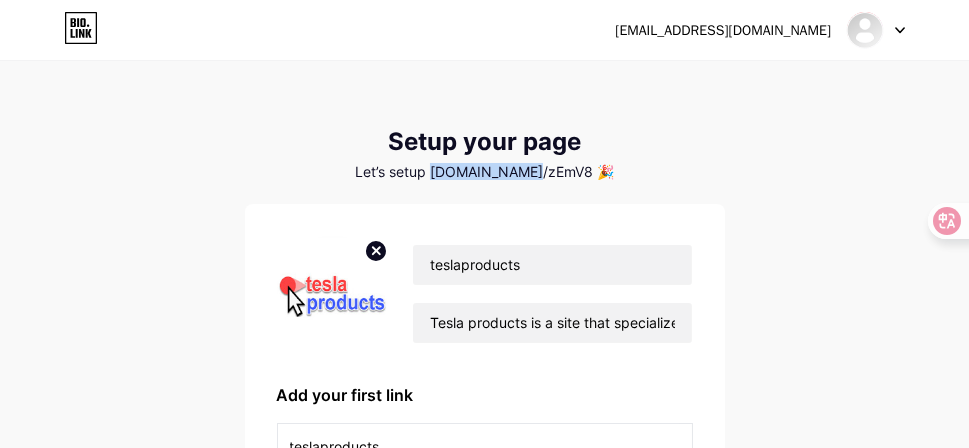 click on "Let’s setup bio.link/zEmV8 🎉" at bounding box center (485, 172) 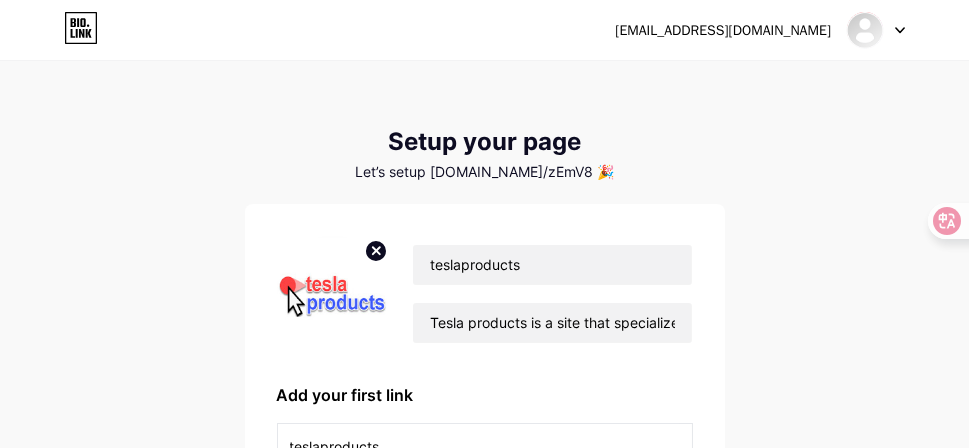 click on "Let’s setup bio.link/zEmV8 🎉" at bounding box center (485, 172) 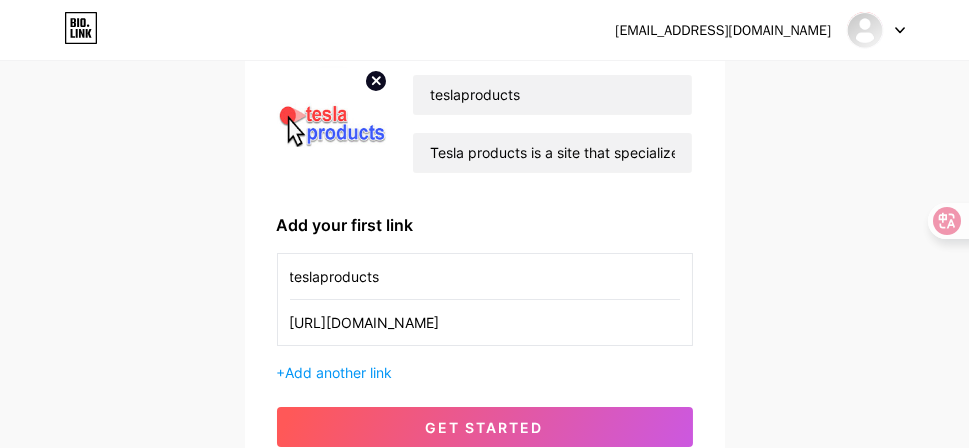 scroll, scrollTop: 240, scrollLeft: 0, axis: vertical 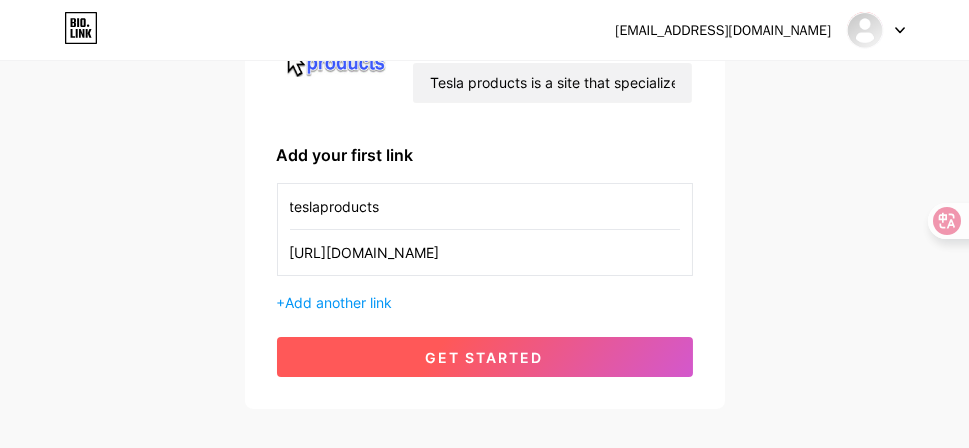 click on "get started" at bounding box center [485, 357] 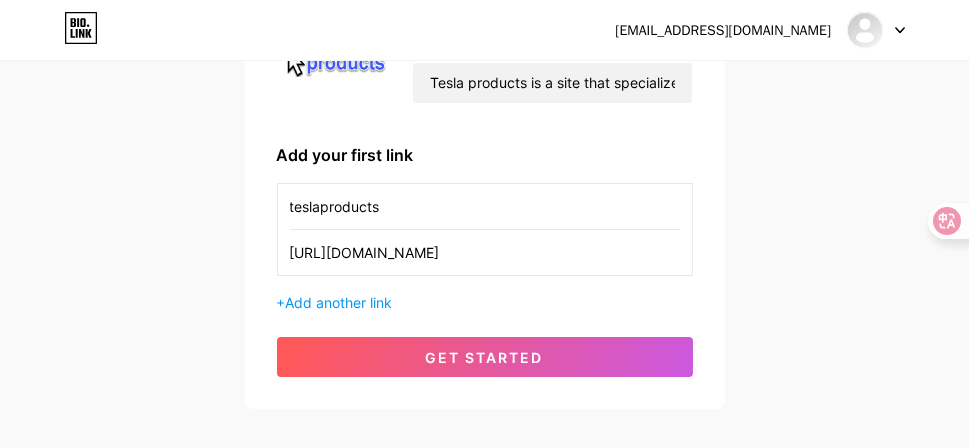 click 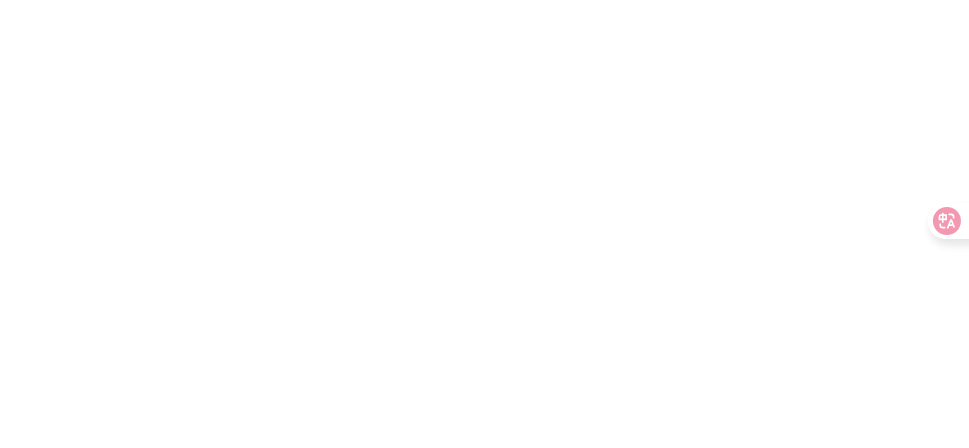 scroll, scrollTop: 0, scrollLeft: 0, axis: both 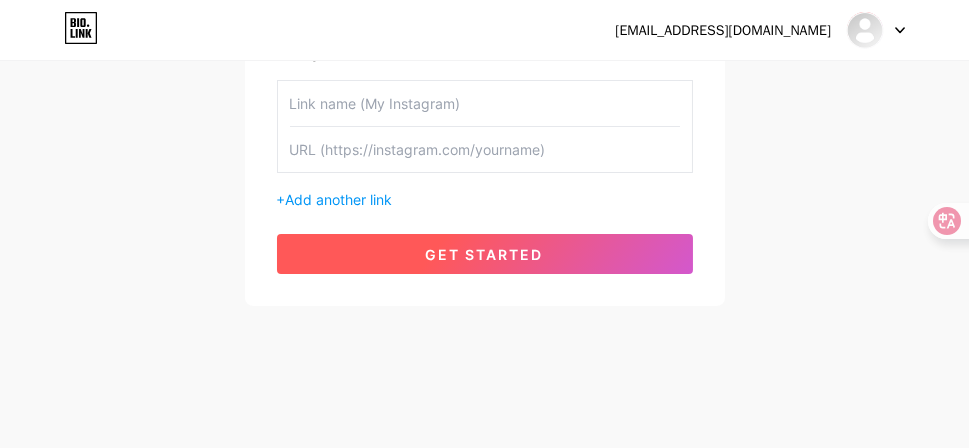 click on "get started" at bounding box center [485, 254] 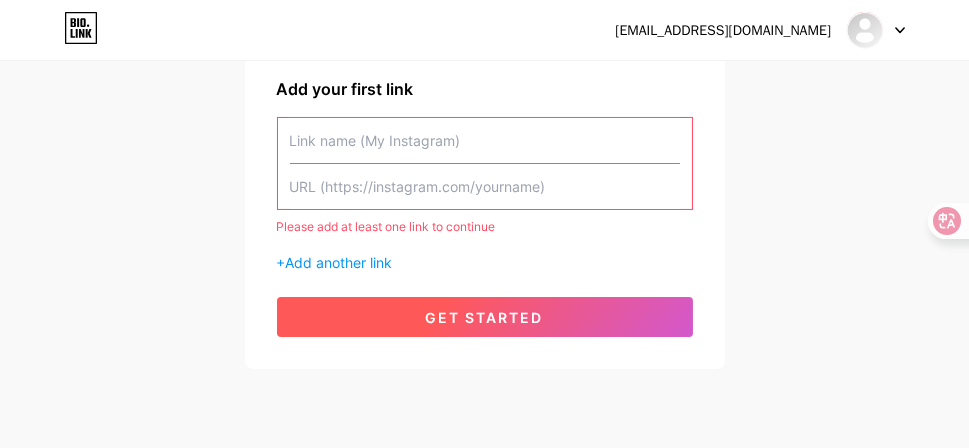 scroll, scrollTop: 347, scrollLeft: 0, axis: vertical 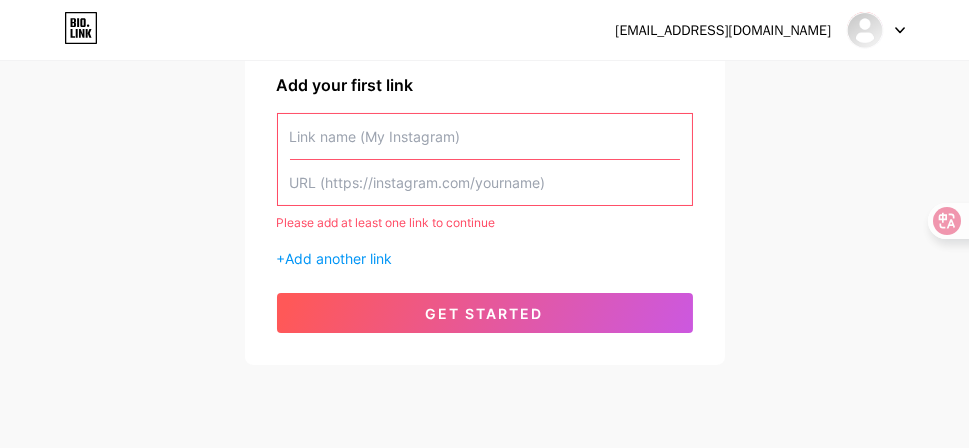 click on "+  Add another link" at bounding box center (485, 258) 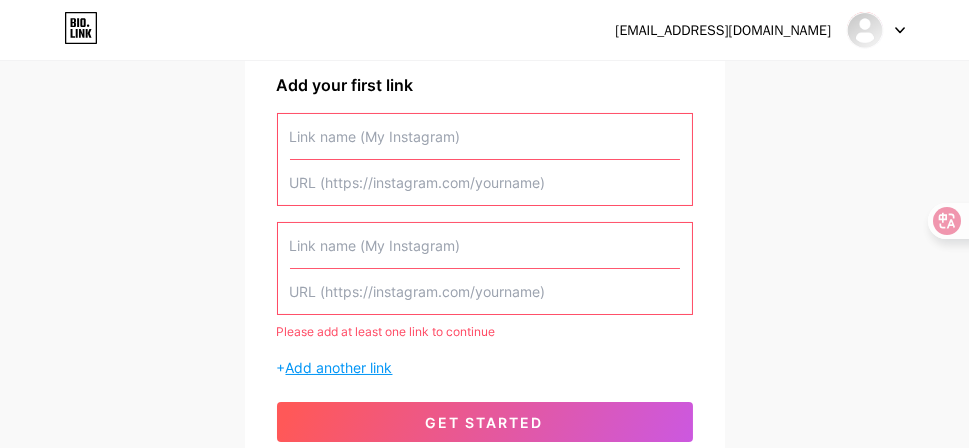 click on "Add another link" at bounding box center (339, 367) 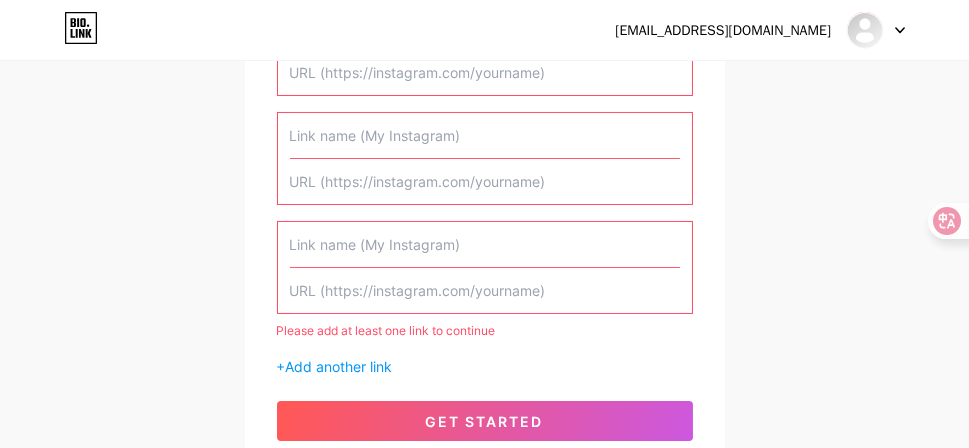 scroll, scrollTop: 587, scrollLeft: 0, axis: vertical 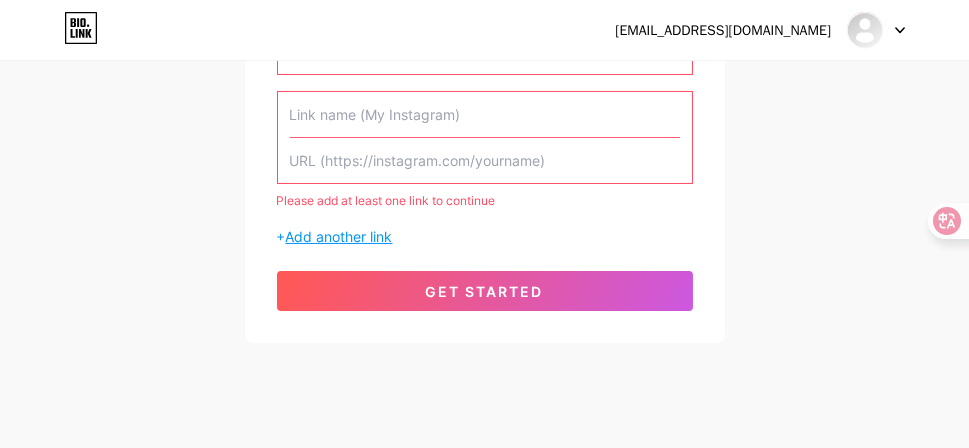 click on "Add another link" at bounding box center (339, 236) 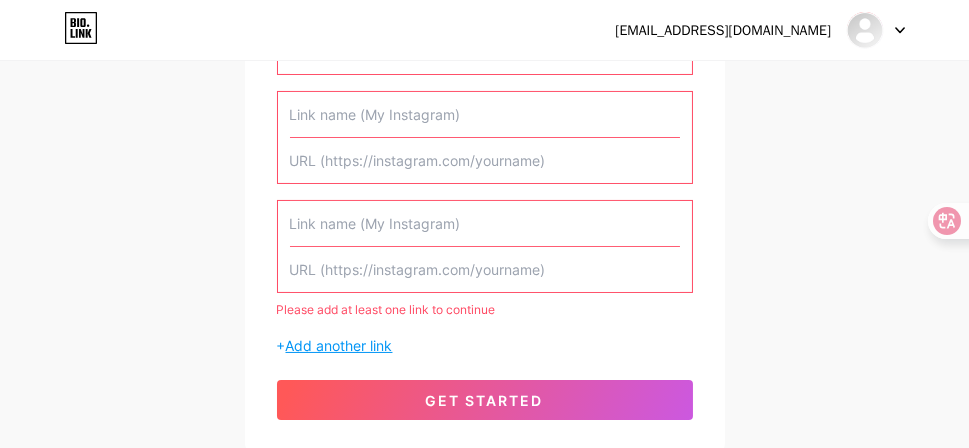 click on "Add another link" at bounding box center (339, 345) 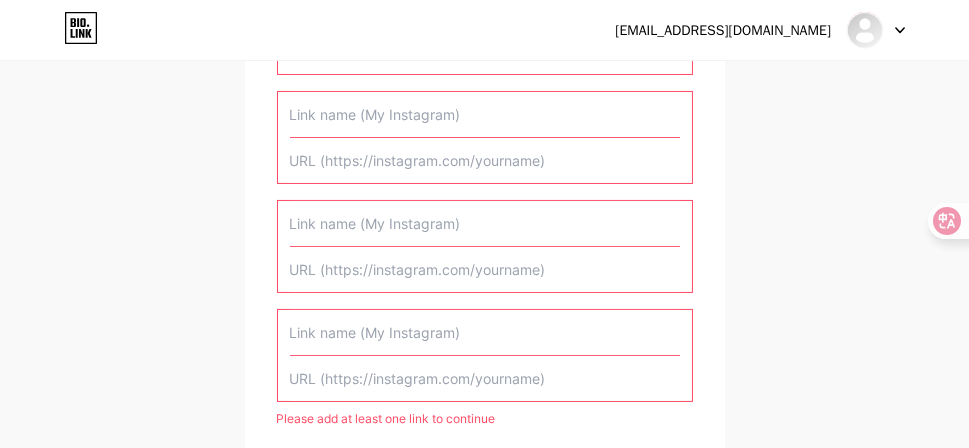 scroll, scrollTop: 827, scrollLeft: 0, axis: vertical 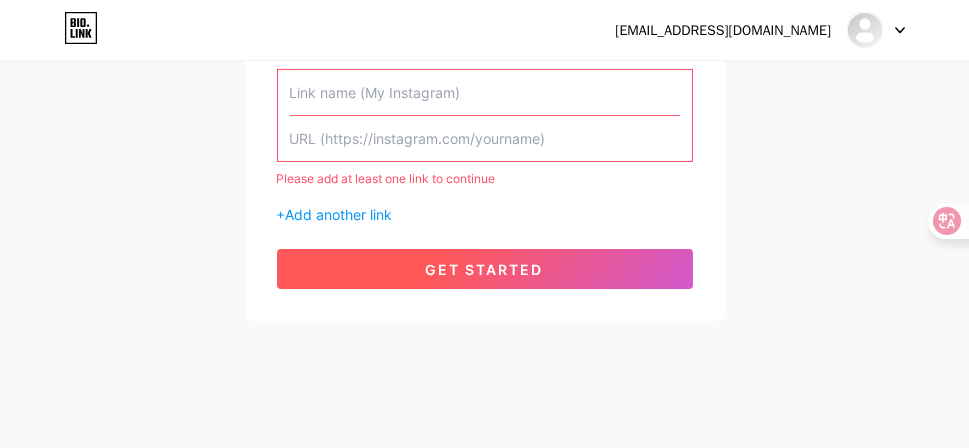 click on "get started" at bounding box center (485, 269) 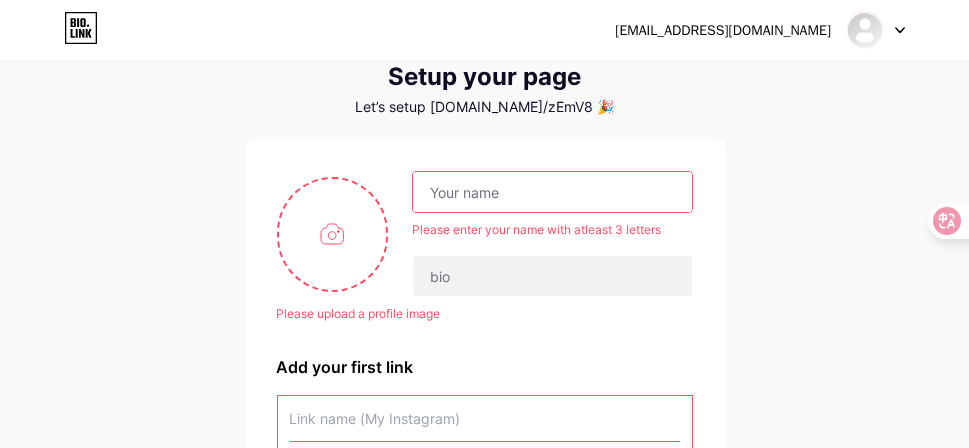 scroll, scrollTop: 0, scrollLeft: 0, axis: both 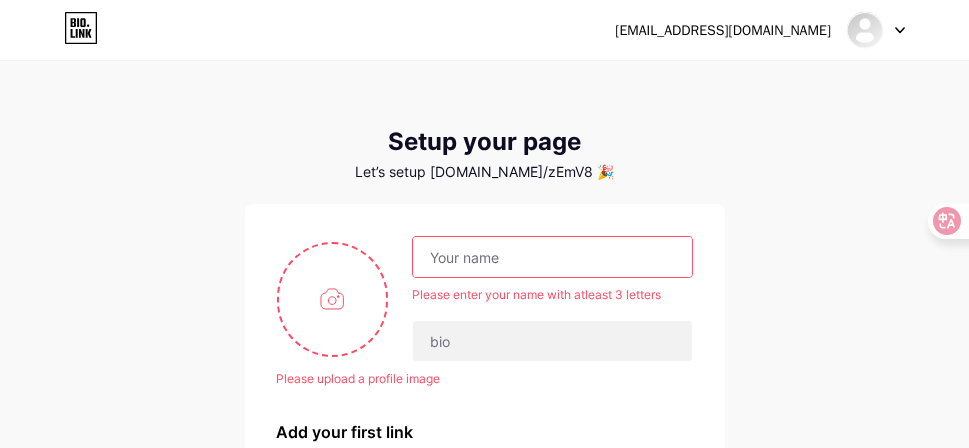click on "Let’s setup bio.link/zEmV8 🎉" at bounding box center (485, 172) 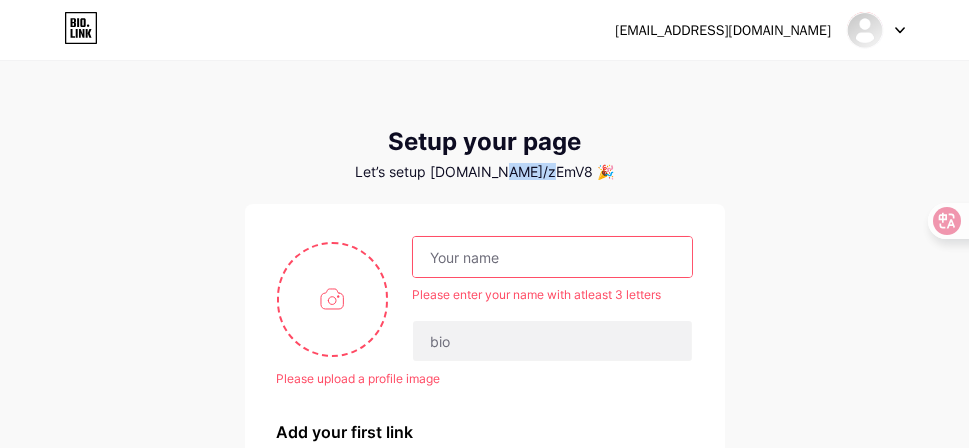 click on "Let’s setup bio.link/zEmV8 🎉" at bounding box center (485, 172) 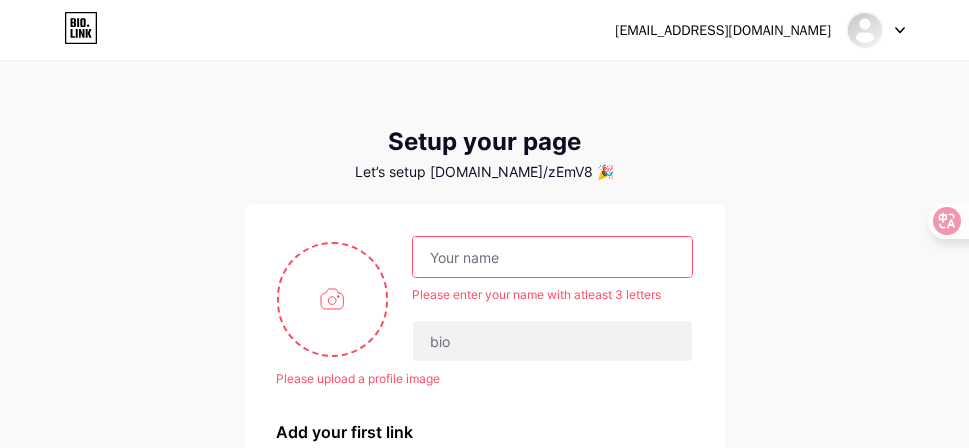 click on "Let’s setup bio.link/zEmV8 🎉" at bounding box center [485, 172] 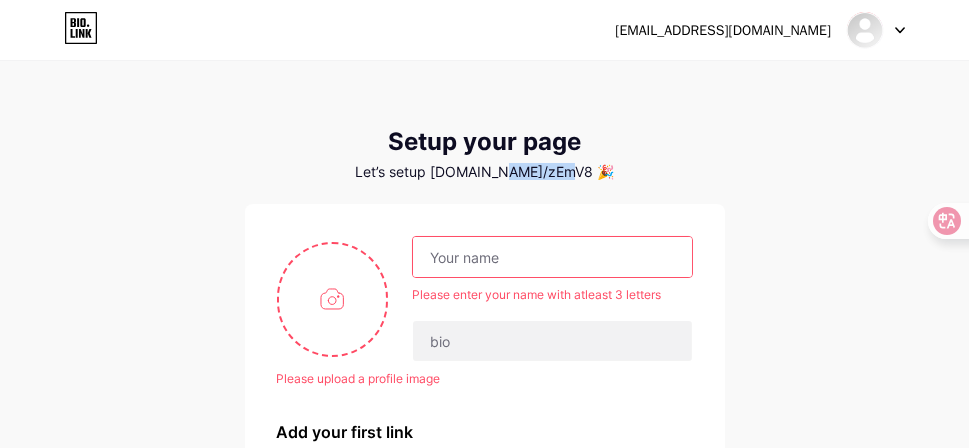 drag, startPoint x: 511, startPoint y: 170, endPoint x: 592, endPoint y: 168, distance: 81.02469 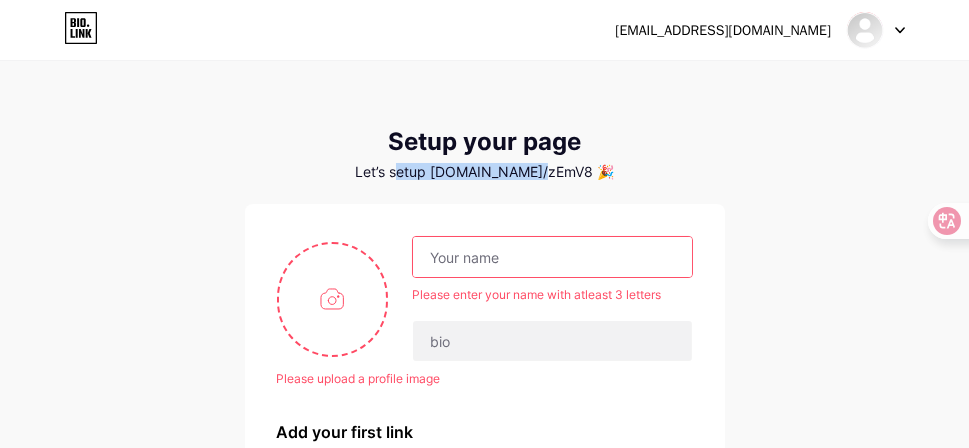 drag, startPoint x: 559, startPoint y: 169, endPoint x: 425, endPoint y: 169, distance: 134 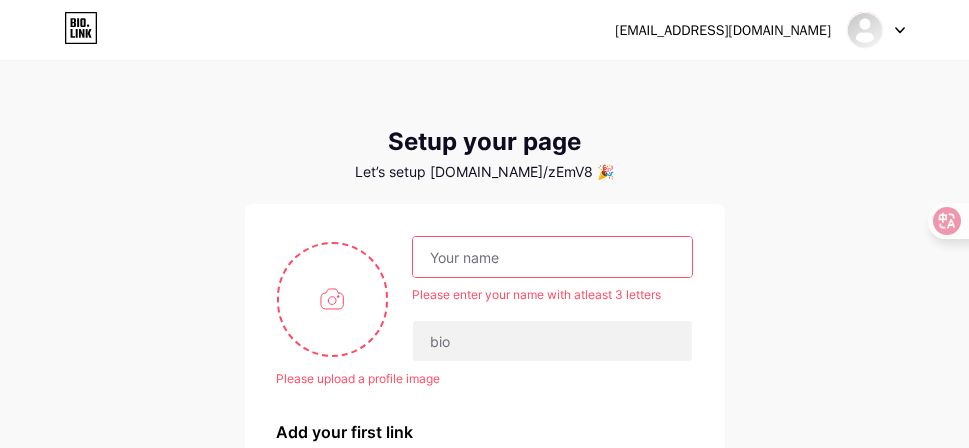 click on "Let’s setup bio.link/zEmV8 🎉" at bounding box center [485, 172] 